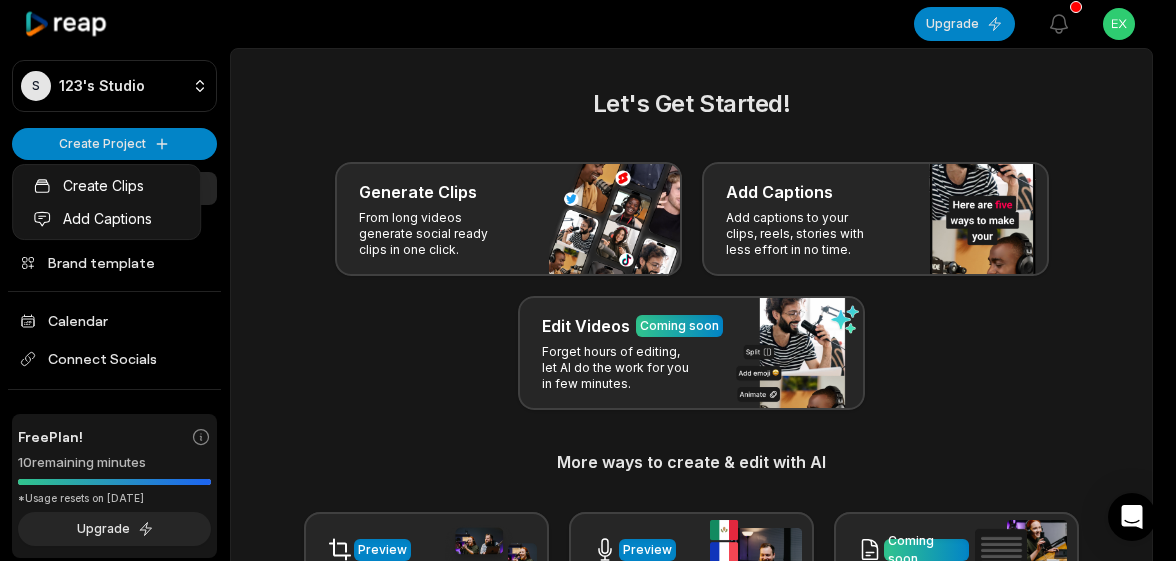 click on "Create Clips" at bounding box center (106, 185) 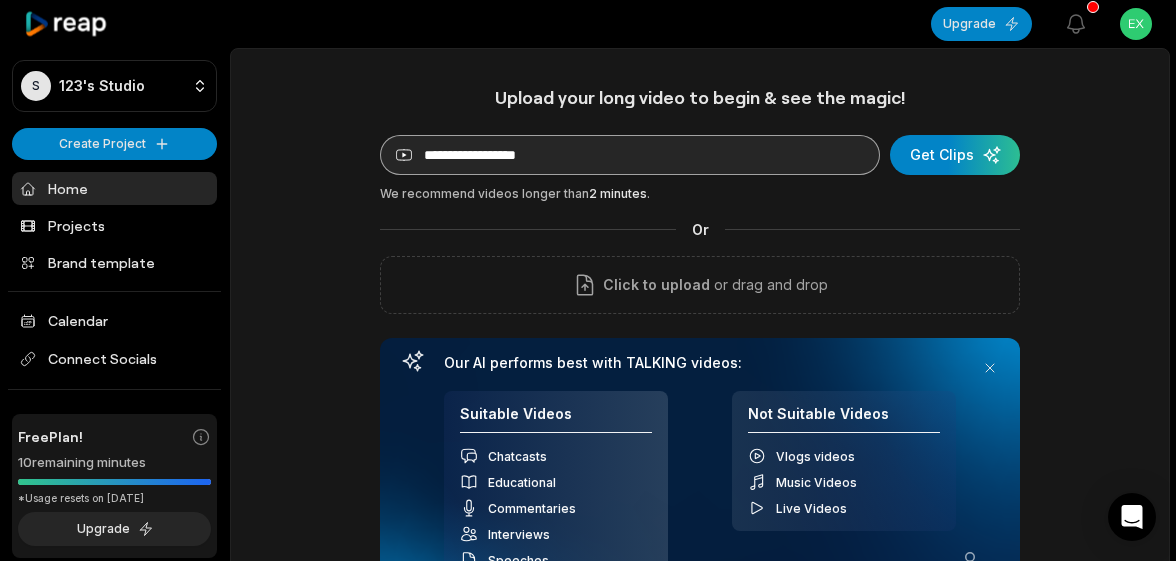 click on "Upload your long video to begin & see the magic! YouTube link Get Clips We recommend videos longer than  2 minutes . Or Click to upload or drag and drop Our AI performs best with TALKING videos: Suitable Videos Chatcasts Educational  Commentaries  Interviews  Speeches Not Suitable Videos Vlogs videos Music Videos Live Videos Recent Projects View all" at bounding box center (700, 427) 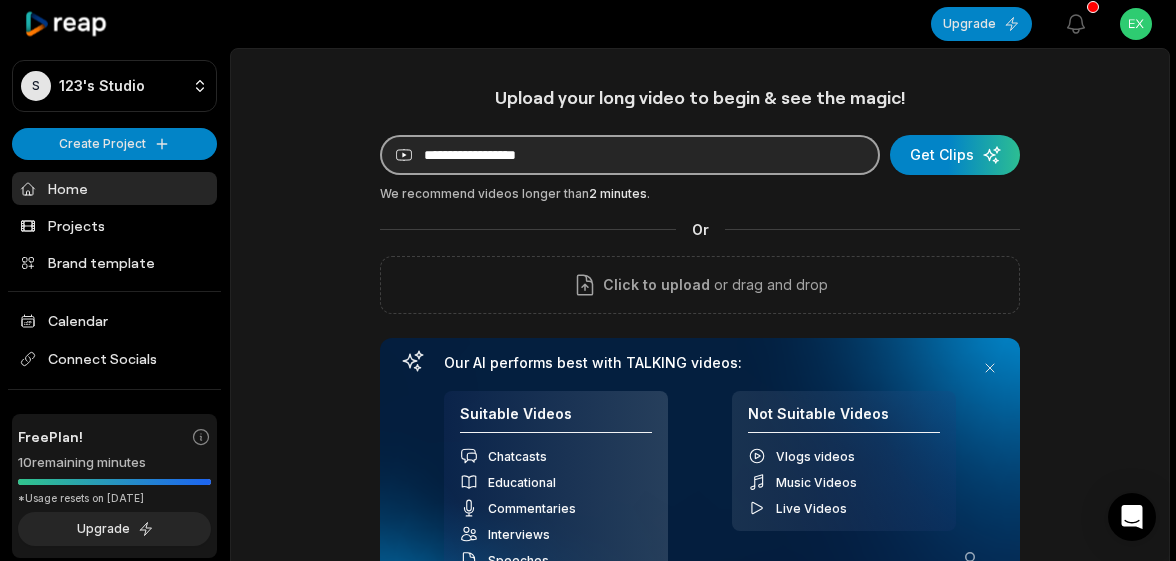 click at bounding box center (630, 155) 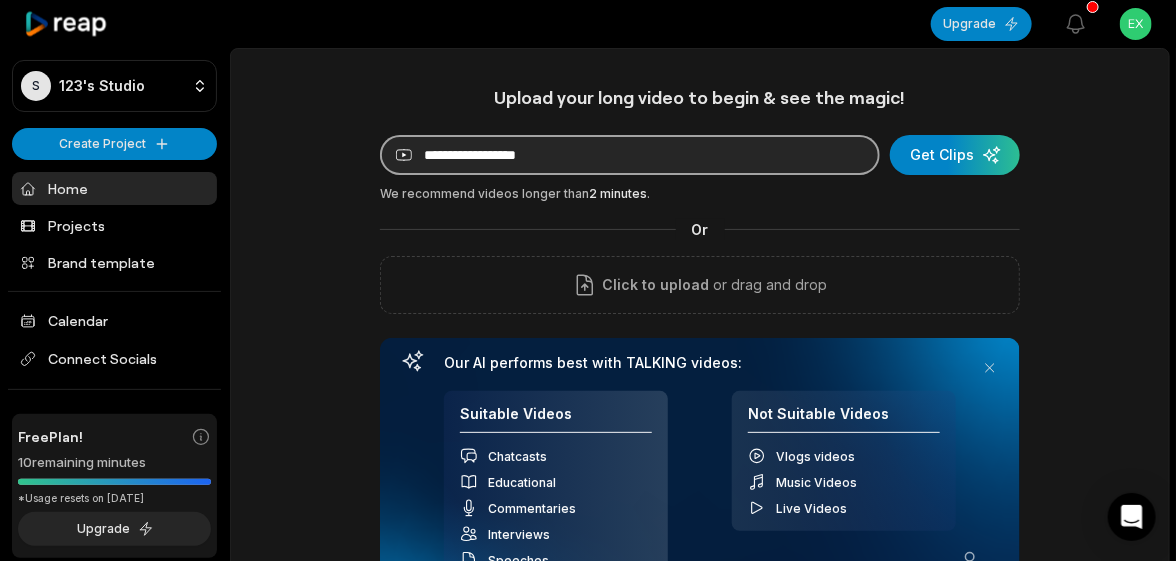 scroll, scrollTop: 0, scrollLeft: 0, axis: both 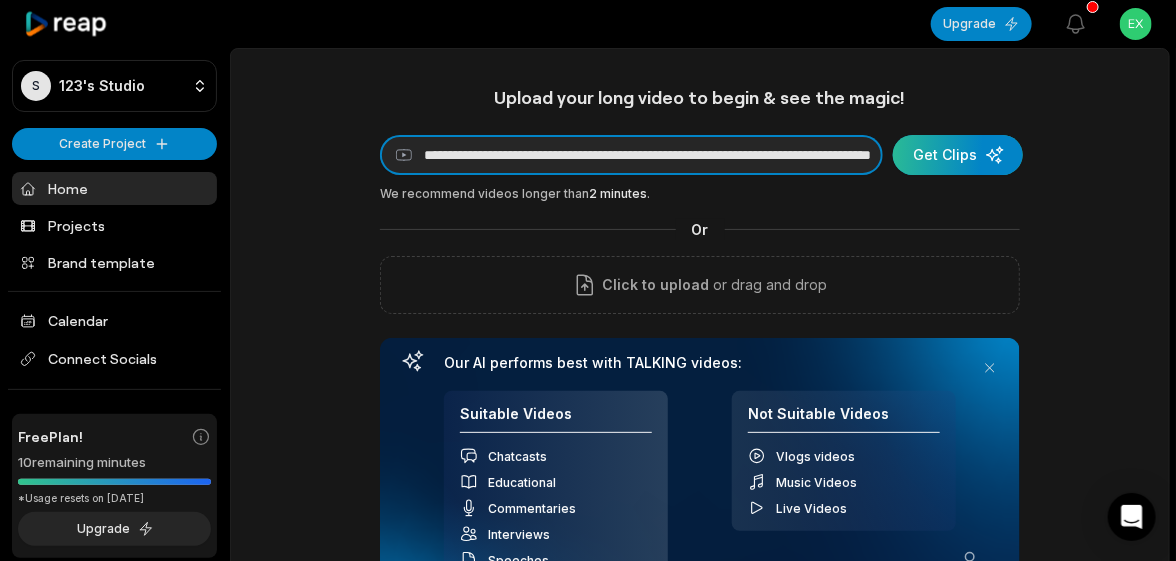 type on "**********" 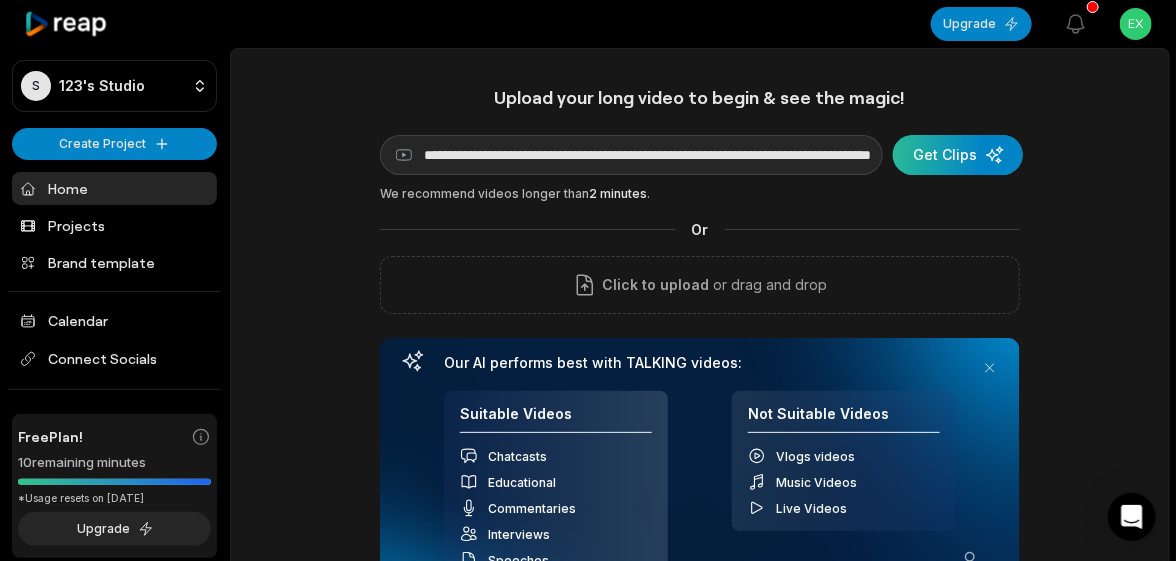 click at bounding box center [958, 155] 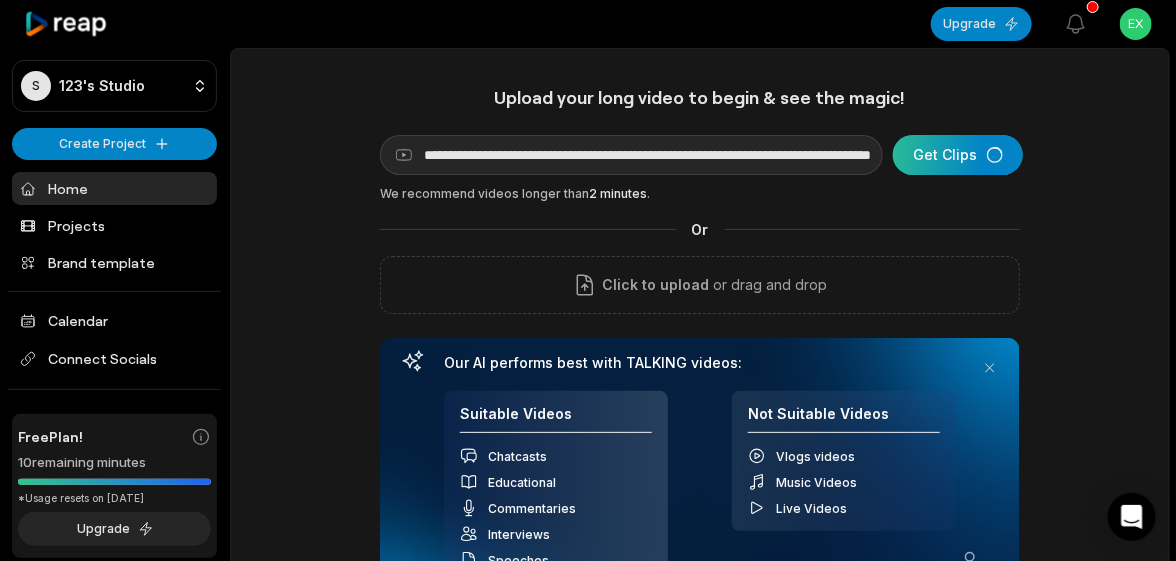 scroll, scrollTop: 0, scrollLeft: 0, axis: both 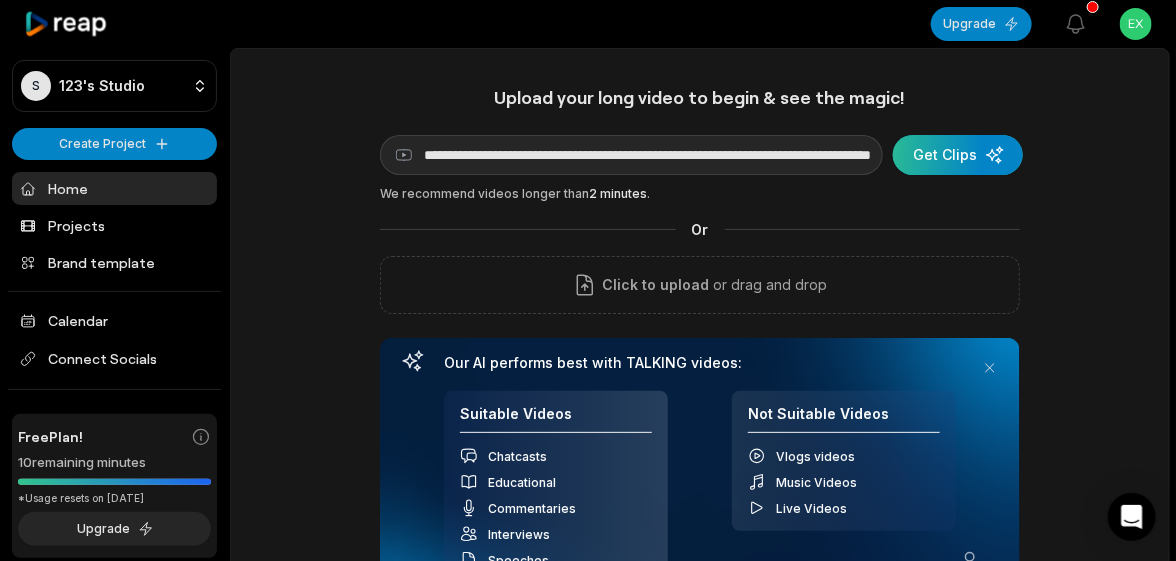 click at bounding box center [958, 155] 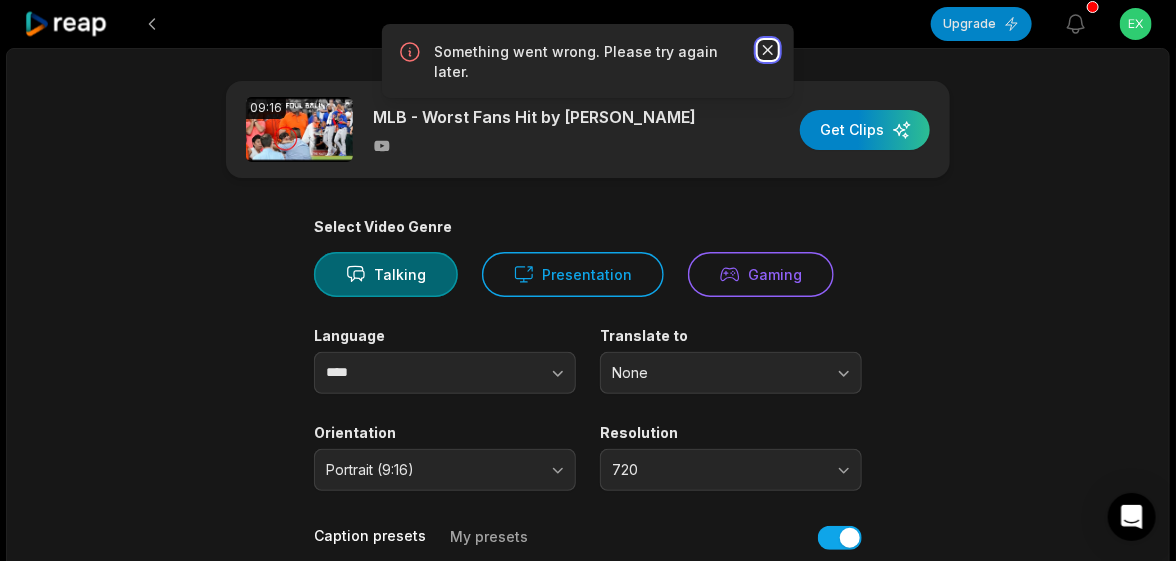 click 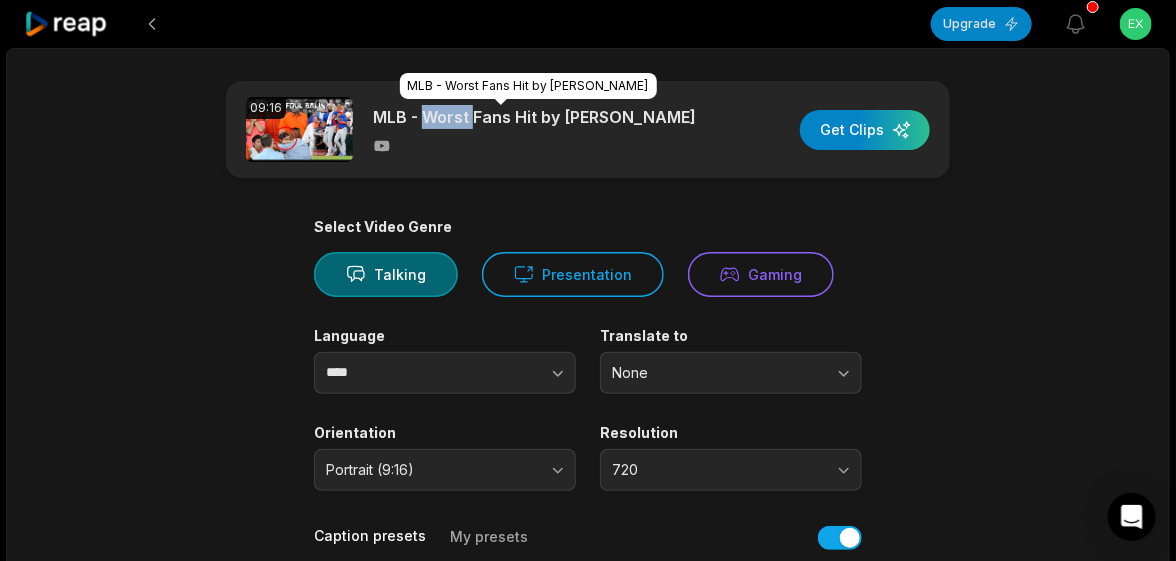 drag, startPoint x: 472, startPoint y: 115, endPoint x: 430, endPoint y: 113, distance: 42.047592 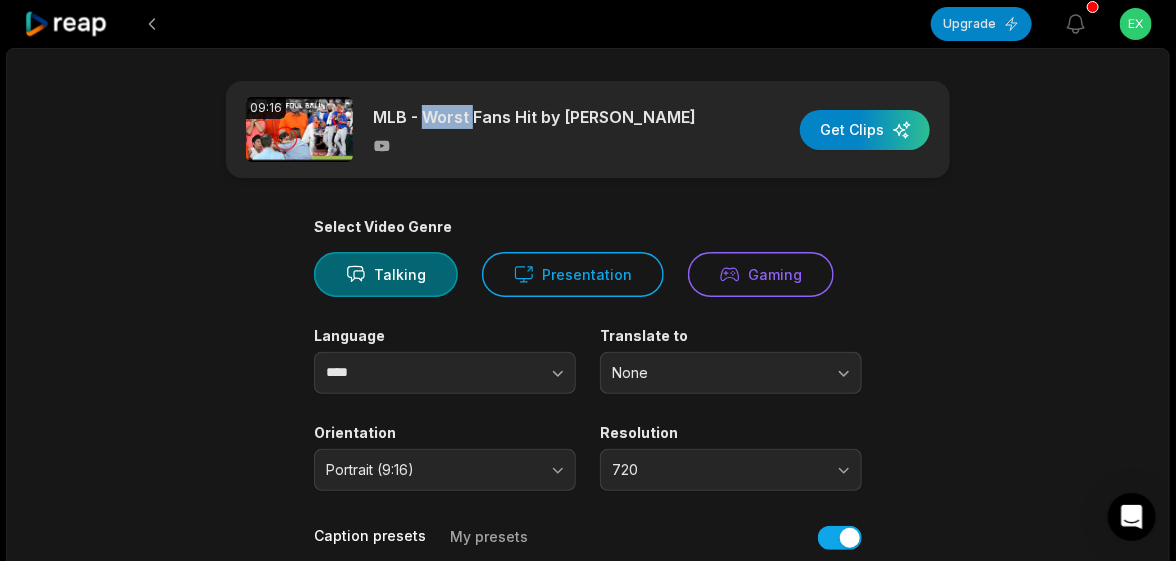 click on "09:16 MLB - Worst Fans Hit by Foul Ball Get Clips Select Video Genre Talking Presentation Gaming Language **** Translate to None Orientation Portrait (9:16) Resolution 720 Caption presets My presets Deep Diver Popping Beasty YC Playdate Pet Zen More Presets Processing Time Frame 00:00 09:16 Auto Clip Length <30s 30s-60s 60s-90s 90s-3min Clip Topics (optional) Add specific topics that you want AI to clip from the video." at bounding box center (588, 689) 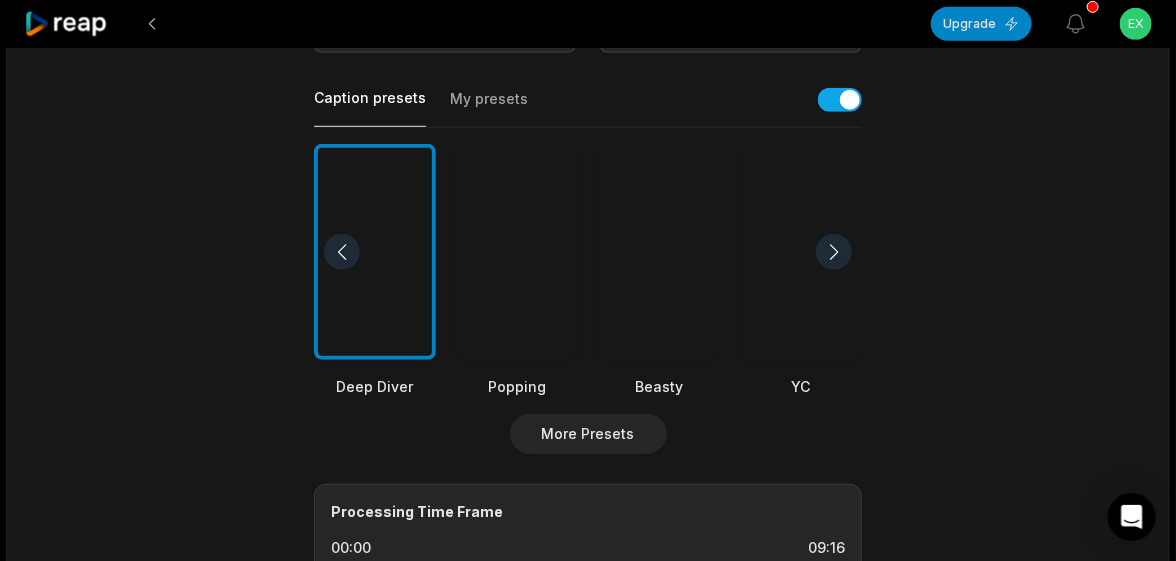 scroll, scrollTop: 500, scrollLeft: 0, axis: vertical 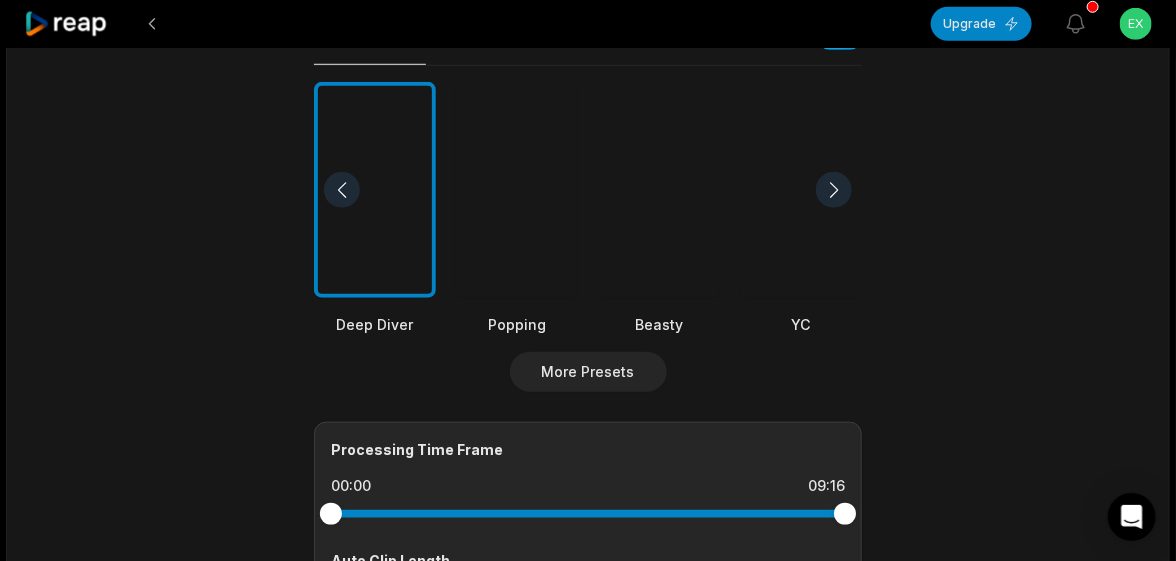 click at bounding box center [659, 190] 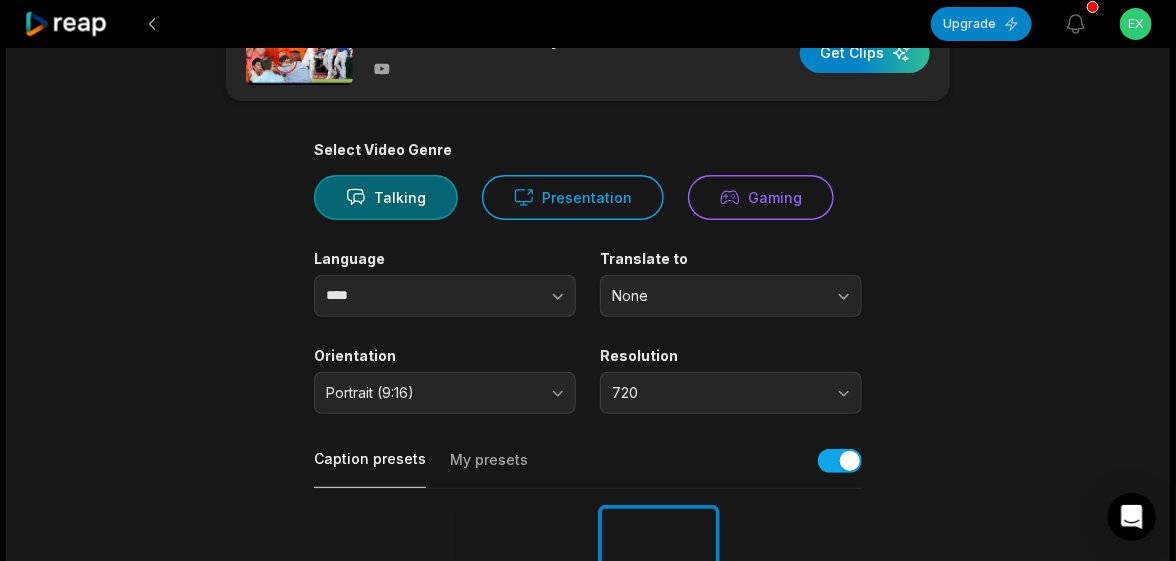 scroll, scrollTop: 0, scrollLeft: 0, axis: both 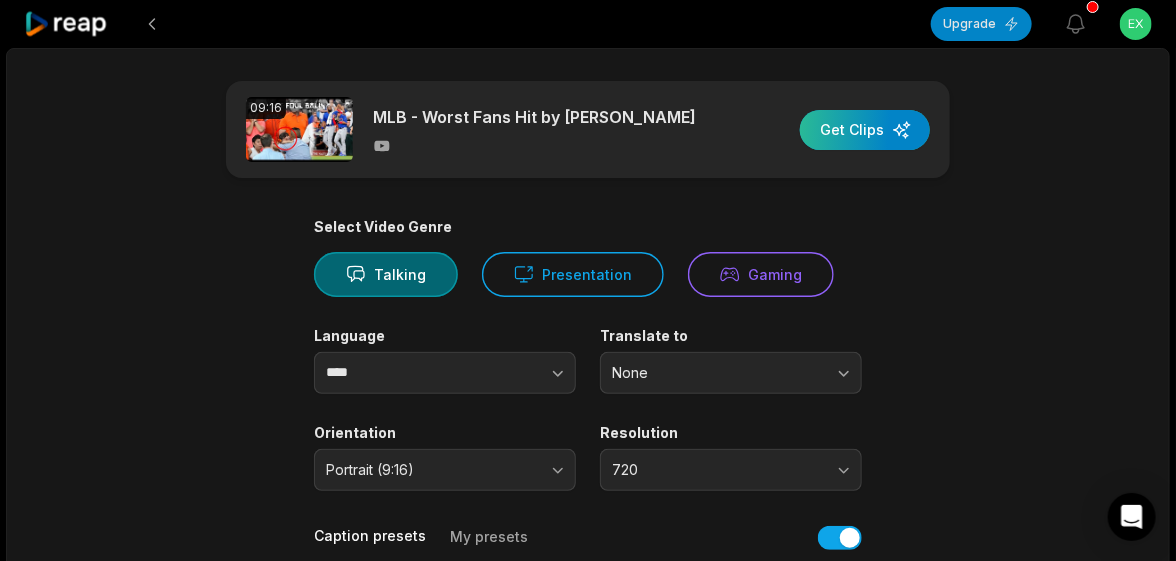 click at bounding box center [865, 130] 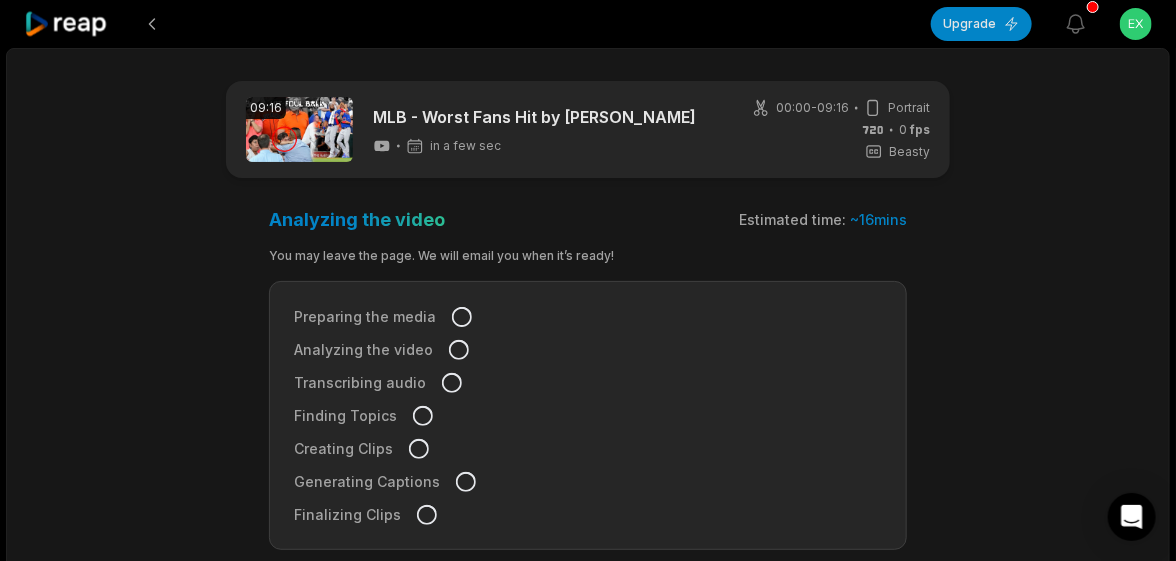 click on "Upgrade View notifications Open user menu 09:16 MLB - Worst Fans Hit by Foul Ball in a few sec 00:00  -  09:16 Portrait 0   fps Beasty Analyzing the video Estimated time:   ~ 16  mins You may leave the page. We will email you when it’s ready! Preparing the media Analyzing the video Transcribing audio Finding Topics Creating Clips Generating Captions Finalizing Clips Made with   in San Francisco" at bounding box center [588, 350] 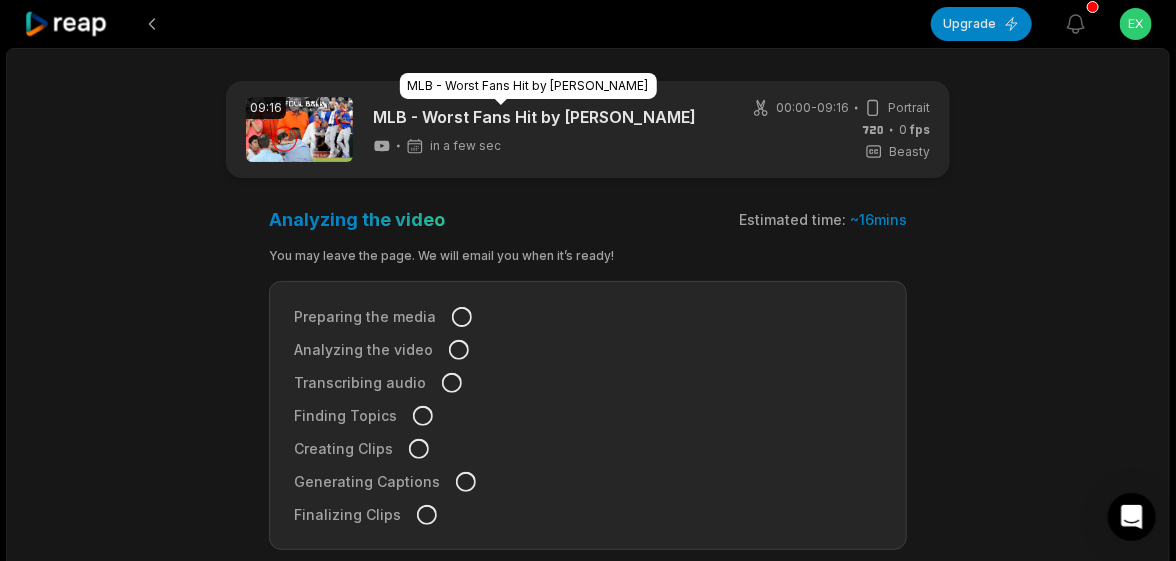 click on "MLB - Worst Fans Hit by [PERSON_NAME]" at bounding box center (534, 117) 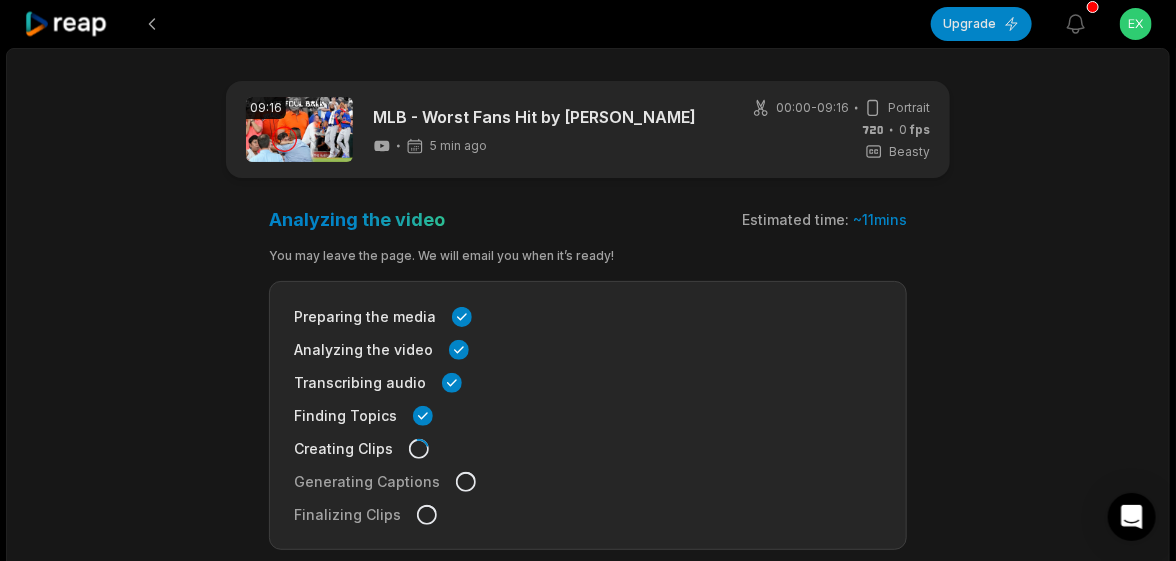 click on "Upgrade View notifications Open user menu 09:16 MLB - Worst Fans Hit by Foul Ball 5 min ago 00:00  -  09:16 Portrait 0   fps Beasty Analyzing the video Estimated time:   ~ 11  mins You may leave the page. We will email you when it’s ready! Preparing the media Analyzing the video Transcribing audio Finding Topics Creating Clips Generating Captions Finalizing Clips Made with   in San Francisco
MLB - Worst Fans Hit by Foul Ball" at bounding box center (588, 280) 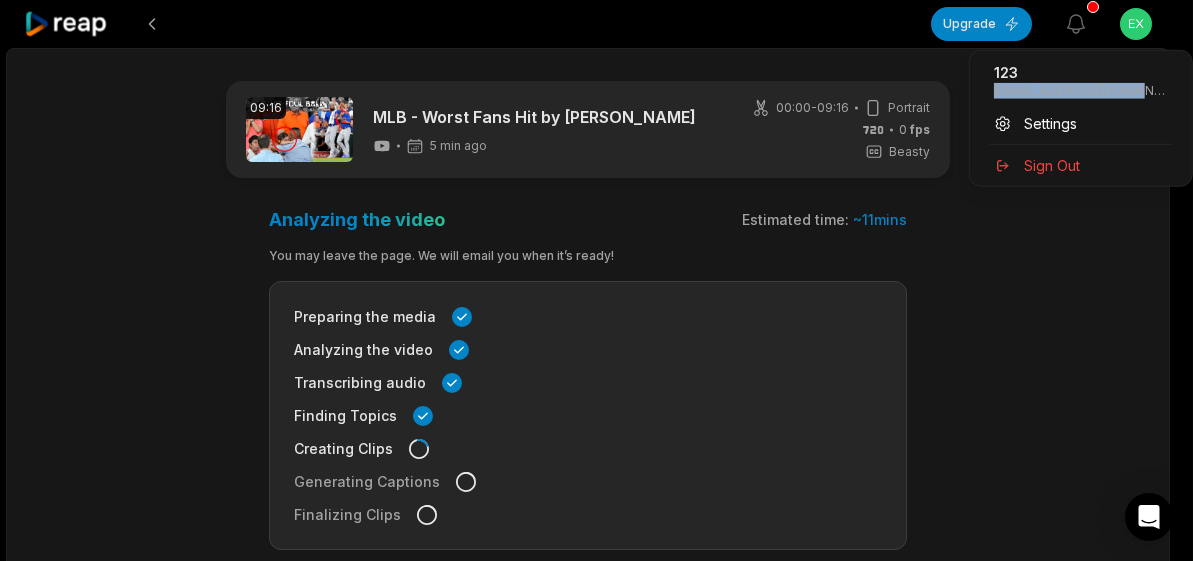 drag, startPoint x: 1142, startPoint y: 90, endPoint x: 989, endPoint y: 92, distance: 153.01308 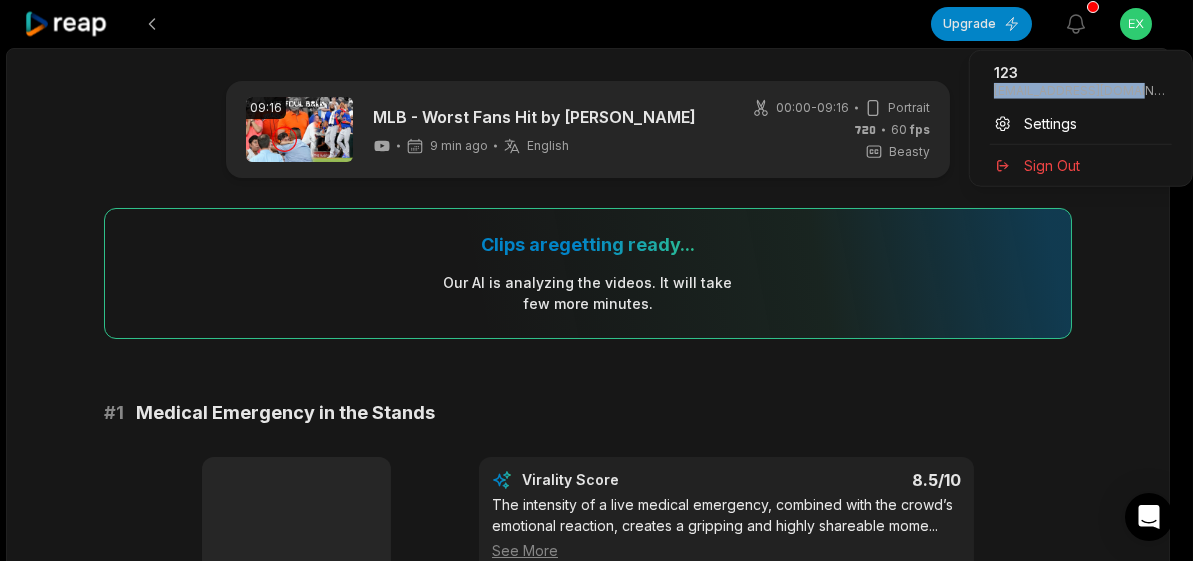 click on "Upgrade View notifications Open user menu 09:16 MLB - Worst Fans Hit by Foul Ball 9 min ago English en 00:00  -  09:16 Portrait 60   fps Beasty Clips are  getting ready... Our AI is analyzing the video s . It will take few more minutes. # 1 Medical Emergency in the Stands Edit Virality Score 8.5 /10 The intensity of a live medical emergency, combined with the crowd’s emotional reaction, creates a gripping and highly shareable mome ...   See More Social Transcript A fan receives CPR after being struck by a foul ball. The stadium holds its breath as paramedics rush in. Witness the tense moments that followed. #mlb #emergency #baseball #health #viral # 2 Tragic Consequences at Yankee Stadium Edit Virality Score 8.2 /10 This segment covers a fatal incident and the emotional aftermath, including a call for change. The gravity of the story and its impac ...   See More Social Transcript # 3 Woman Hospitalized After Line Drive Edit Virality Score 8 /10 ...   See More Social Transcript # 4 Edit Virality Score 7.8" at bounding box center (596, 280) 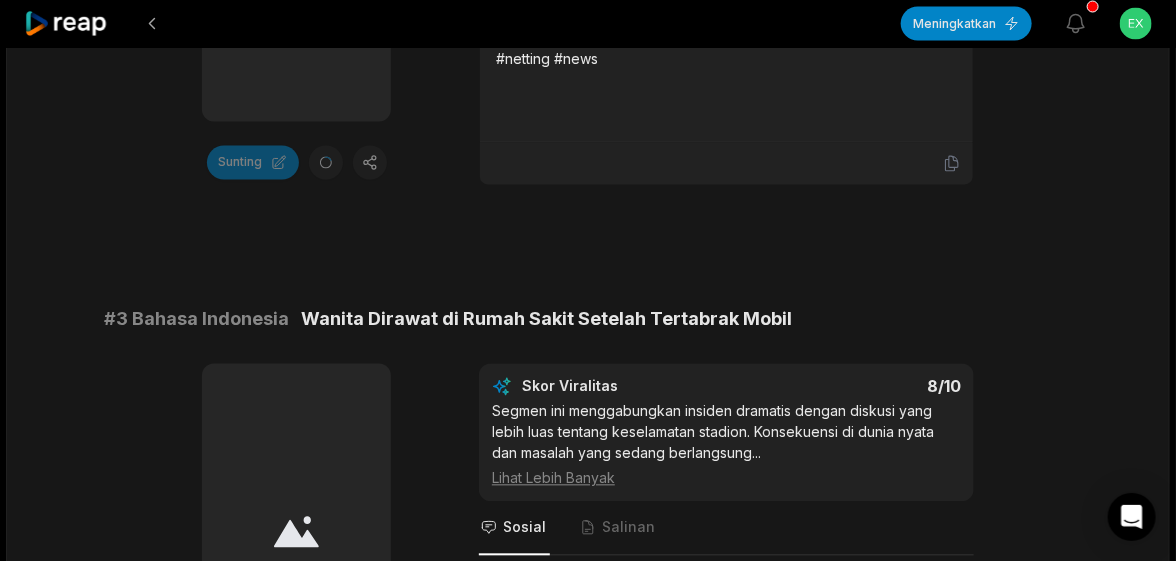 scroll, scrollTop: 1430, scrollLeft: 0, axis: vertical 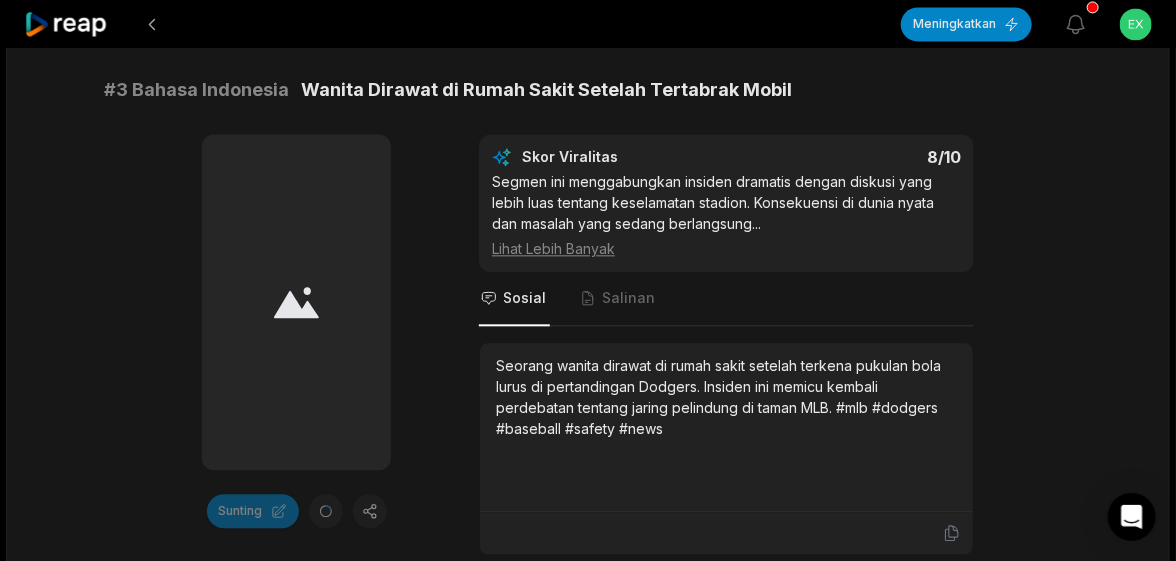 click on "Lihat Lebih Banyak" at bounding box center (553, 248) 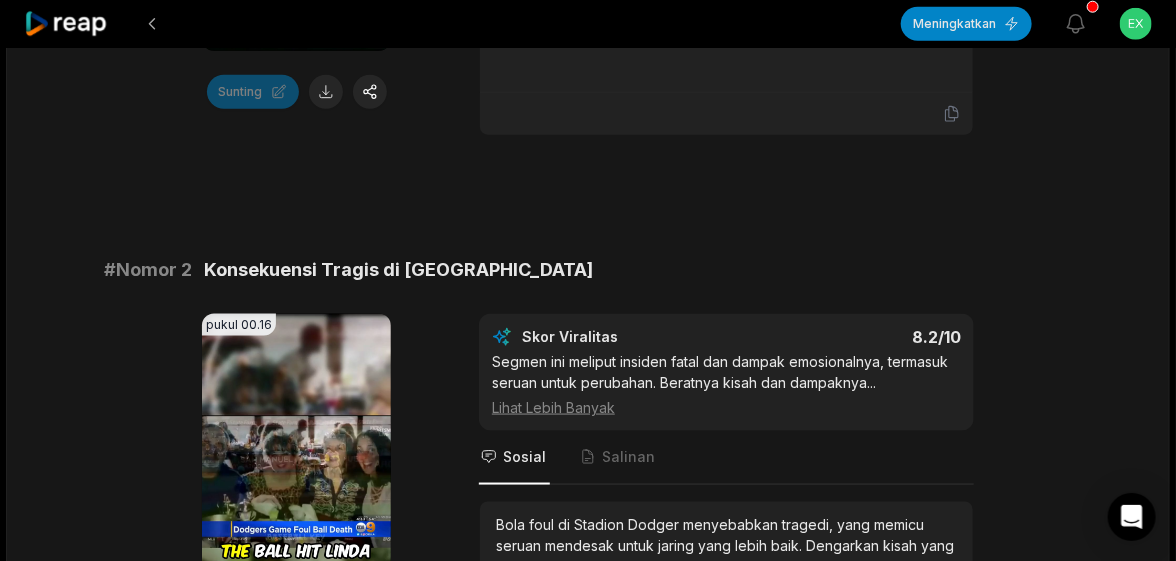 scroll, scrollTop: 800, scrollLeft: 0, axis: vertical 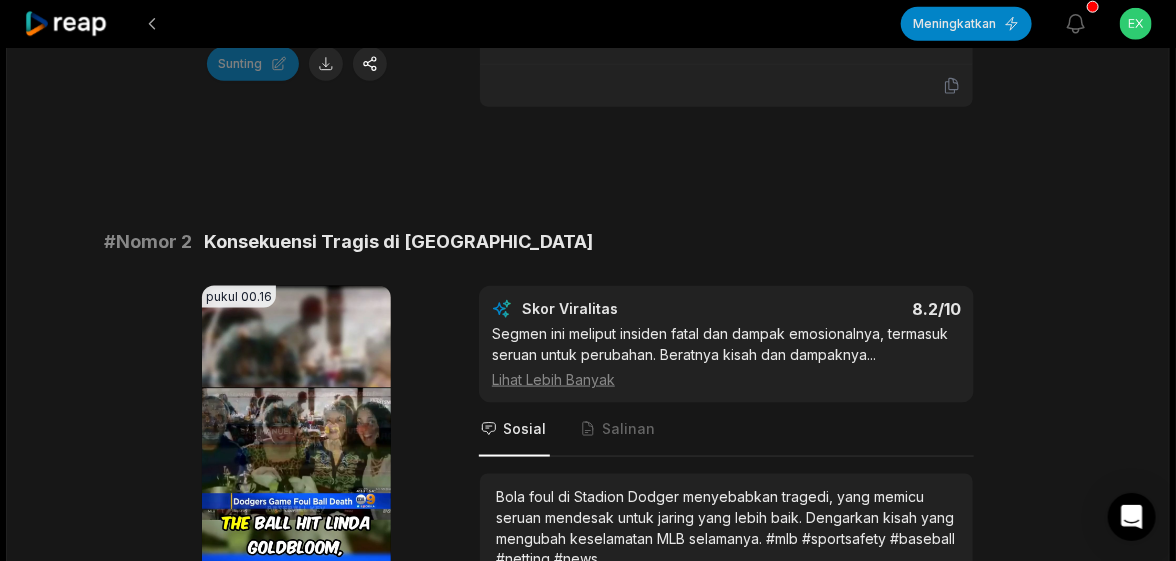 click on "pukul 09.16 MLB - Penggemar Terburuk yang Terkena Bola Liar 14 min ago Bahasa inggris id Dari pukul 00:00  -  09:16 Potret 60  bingkai per detik   Binatang buas Klip sedang  dipersiapkan... AI kami sedang menganalisis video  .  Ini akan memakan waktu beberapa menit lagi. #  1 Keadaan Darurat Medis di Tribun pukul 00.21 Peramban Anda tidak mendukung format mp4. Sunting Skor Viralitas 8.5  /10 Intensitas keadaan darurat medis yang nyata, dipadukan dengan reaksi emosional khalayak, menciptakan momen yang mencekam dan sangat dapat dibagikan  ...   Lihat Lebih Banyak Sosial Salinan Seorang penggemar menerima CPR setelah terkena bola liar. Stadion menahan napas saat paramedis bergegas masuk. Saksikan momen menegangkan yang terjadi setelahnya. #mlb #emergency #baseball #health #viral #  Nomor 2 Konsekuensi Tragis di Yankee Stadium pukul 00.16 Peramban Anda tidak mendukung format mp4. Sunting Skor Viralitas 8.2  /10 ...   Lihat Lebih Banyak Sosial Salinan #  3 Bahasa Indonesia pukul 00.26 Sunting Skor Viralitas 8/10" at bounding box center [588, 2435] 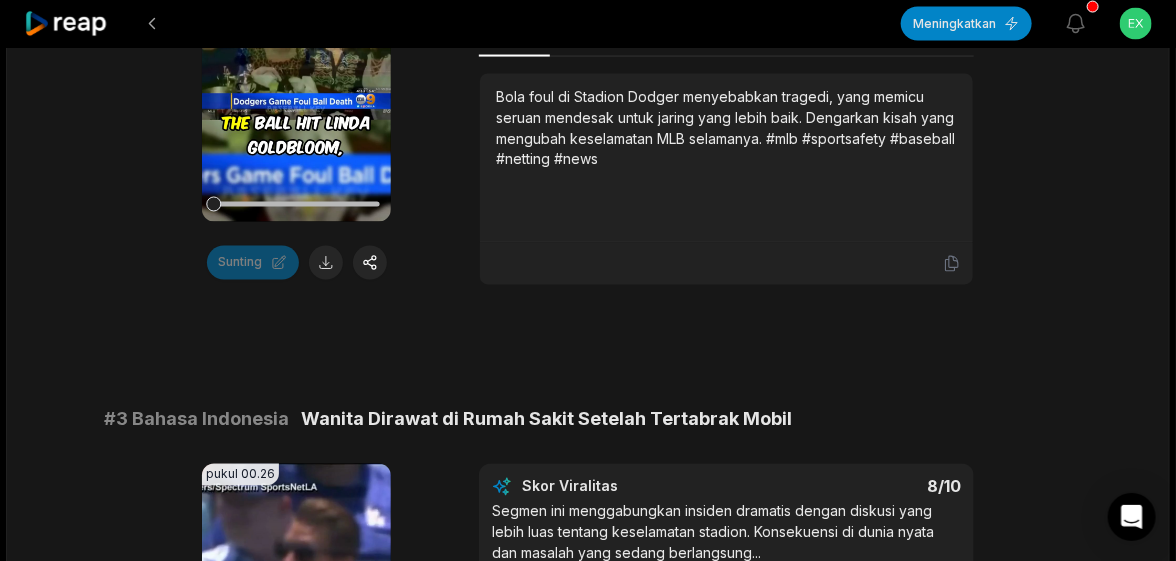 scroll, scrollTop: 1300, scrollLeft: 0, axis: vertical 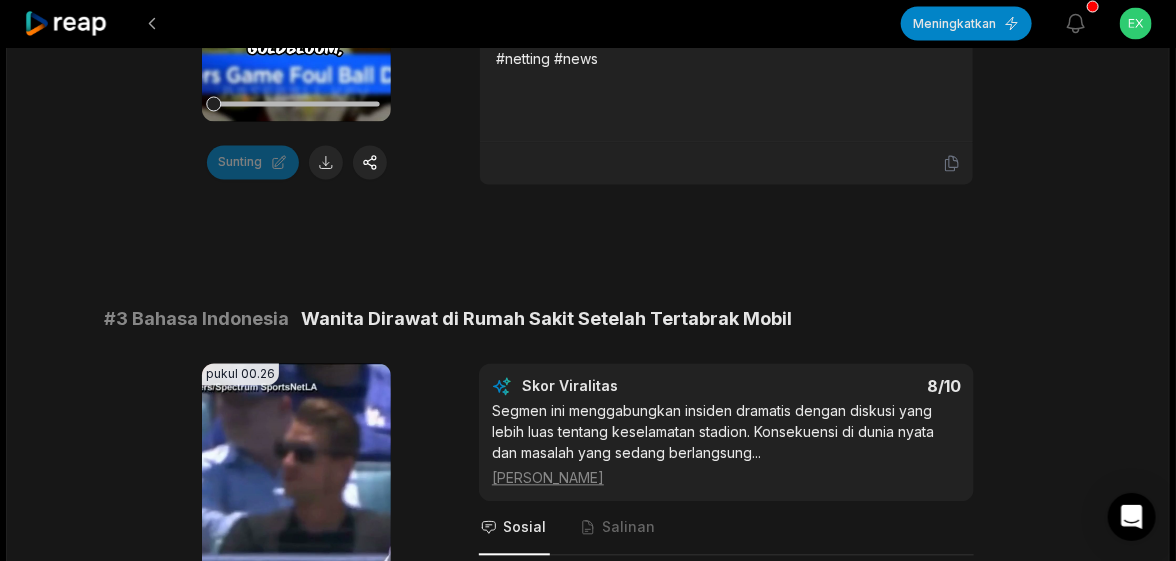click on "#  1 Keadaan Darurat Medis di Tribun pukul 00.21 Peramban Anda tidak mendukung format mp4. Sunting Skor Viralitas 8.5  /10 Intensitas keadaan darurat medis yang nyata, dipadukan dengan reaksi emosional khalayak, menciptakan momen yang mencekam dan sangat dapat dibagikan  ...   Lihat Lebih Banyak Sosial Salinan Seorang penggemar menerima CPR setelah terkena bola liar. Stadion menahan napas saat paramedis bergegas masuk. Saksikan momen menegangkan yang terjadi setelahnya. #mlb #emergency #baseball #health #viral #  Nomor 2 Konsekuensi Tragis di Yankee Stadium pukul 00.16 Peramban Anda tidak mendukung format mp4. Sunting Skor Viralitas 8.2  /10 Segmen ini meliput insiden fatal dan dampak emosionalnya, termasuk seruan untuk perubahan. Beratnya kisah dan dampaknya  ...   Lihat Lebih Banyak Sosial Salinan Bola foul di Stadion Dodger menyebabkan tragedi, yang memicu seruan mendesak untuk jaring yang lebih baik. Dengarkan kisah yang mengubah keselamatan MLB selamanya. #mlb #sportsafety #baseball #netting #news #  ​" at bounding box center [588, 2053] 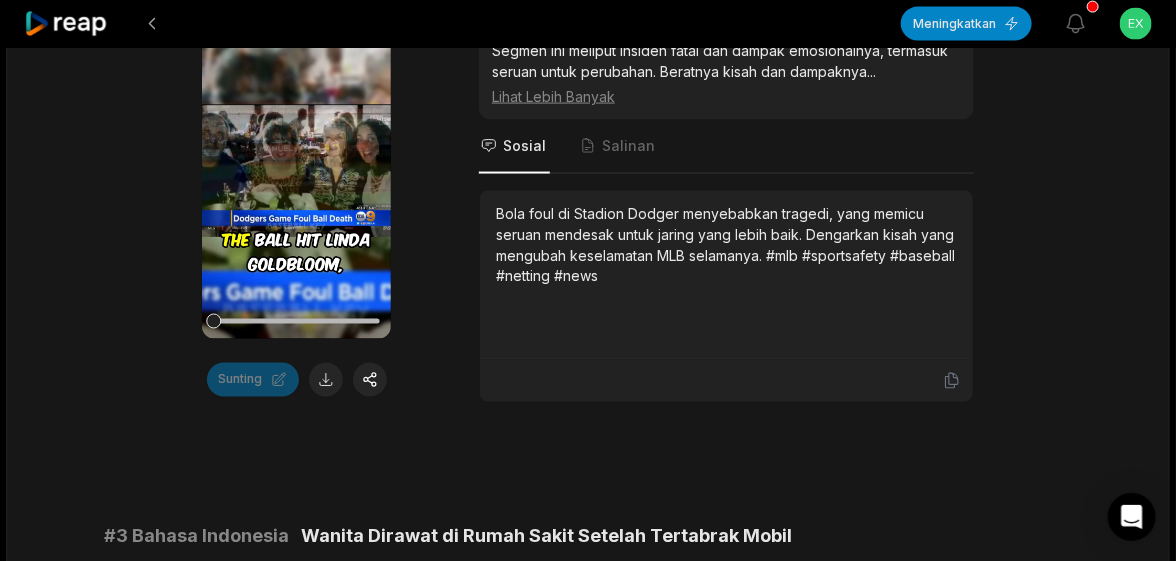 scroll, scrollTop: 1399, scrollLeft: 0, axis: vertical 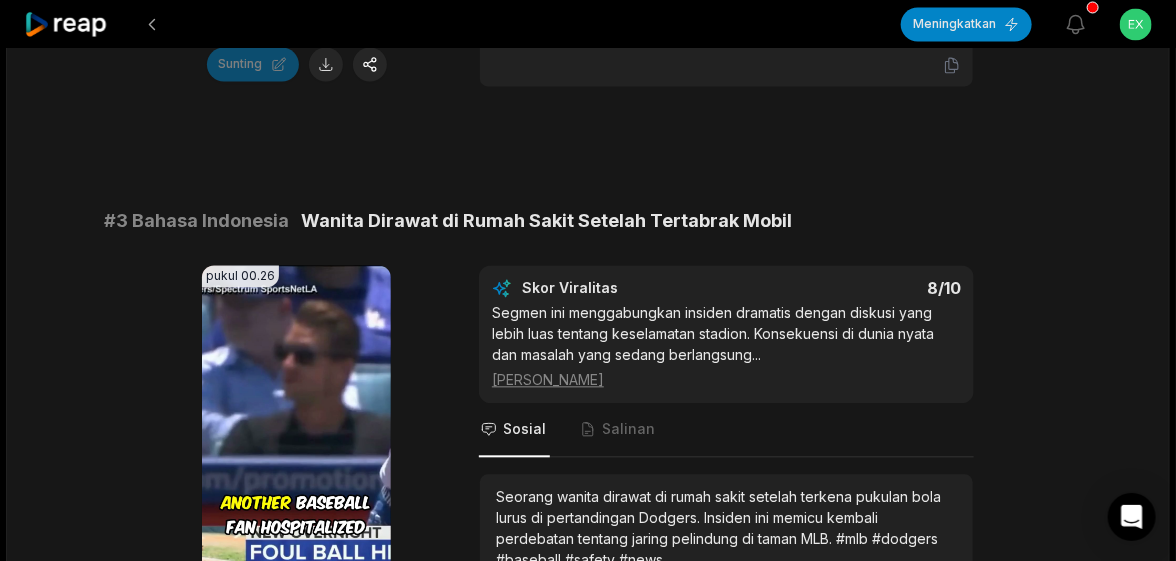 click on "pukul 09.16 MLB - Penggemar Terburuk yang Terkena Bola Liar 14 min ago Bahasa inggris id Dari pukul 00:00  -  09:16 Potret 60  bingkai per detik   Binatang buas Klip sedang  dipersiapkan... AI kami sedang menganalisis video  .  Ini akan memakan waktu beberapa menit lagi. #  1 Keadaan Darurat Medis di Tribun pukul 00.21 Peramban Anda tidak mendukung format mp4. Sunting Skor Viralitas 8.5  /10 Intensitas keadaan darurat medis yang nyata, dipadukan dengan reaksi emosional khalayak, menciptakan momen yang mencekam dan sangat dapat dibagikan  ...   Lihat Lebih Banyak Sosial Salinan Seorang penggemar menerima CPR setelah terkena bola liar. Stadion menahan napas saat paramedis bergegas masuk. Saksikan momen menegangkan yang terjadi setelahnya. #mlb #emergency #baseball #health #viral #  Nomor 2 Konsekuensi Tragis di Yankee Stadium pukul 00.16 Peramban Anda tidak mendukung format mp4. Sunting Skor Viralitas 8.2  /10 ...   Lihat Lebih Banyak Sosial Salinan #  3 Bahasa Indonesia pukul 00.26 Sunting Skor Viralitas 8/10" at bounding box center [588, 1836] 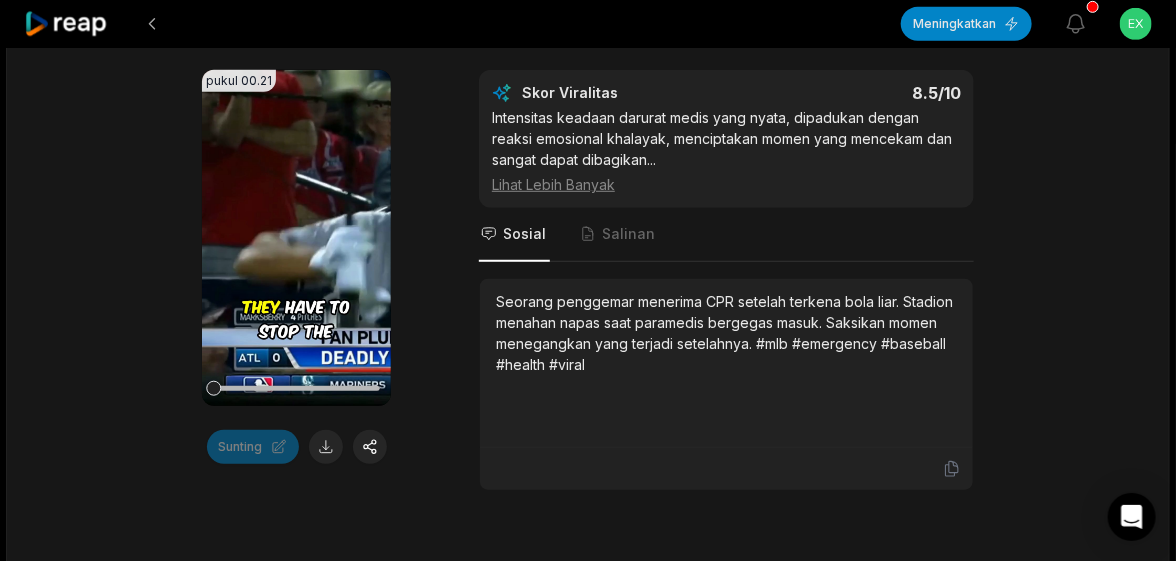 scroll, scrollTop: 399, scrollLeft: 0, axis: vertical 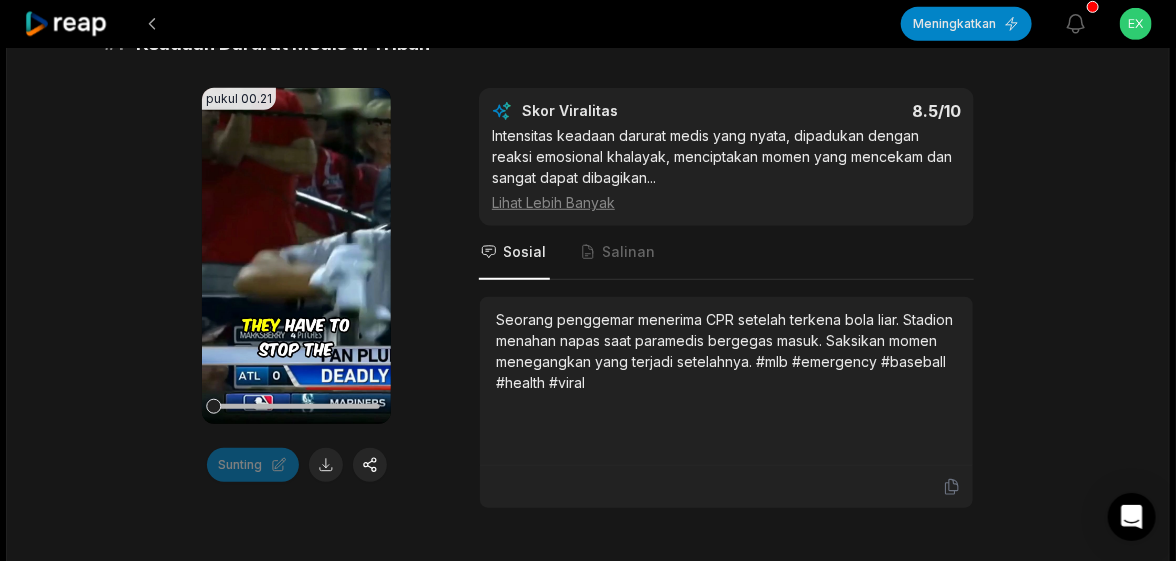 click on "Meningkatkan Lihat notifikasi Buka menu pengguna pukul 09.16 MLB - Penggemar Terburuk yang Terkena Bola Liar 14 min ago Bahasa inggris id Dari pukul 00:00  -  09:16 Potret 60  bingkai per detik   Binatang buas Klip sedang  dipersiapkan... AI kami sedang menganalisis video  .  Ini akan memakan waktu beberapa menit lagi. #  1 Keadaan Darurat Medis di Tribun pukul 00.21 Peramban Anda tidak mendukung format mp4. Sunting Skor Viralitas 8.5  /10 Intensitas keadaan darurat medis yang nyata, dipadukan dengan reaksi emosional khalayak, menciptakan momen yang mencekam dan sangat dapat dibagikan  ...   Lihat Lebih Banyak Sosial Salinan Seorang penggemar menerima CPR setelah terkena bola liar. Stadion menahan napas saat paramedis bergegas masuk. Saksikan momen menegangkan yang terjadi setelahnya. #mlb #emergency #baseball #health #viral #  Nomor 2 Konsekuensi Tragis di Yankee Stadium pukul 00.16 Peramban Anda tidak mendukung format mp4. Sunting Skor Viralitas 8.2  /10 ...   Lihat Lebih Banyak Sosial Salinan #  Sunting 4" at bounding box center [588, 2815] 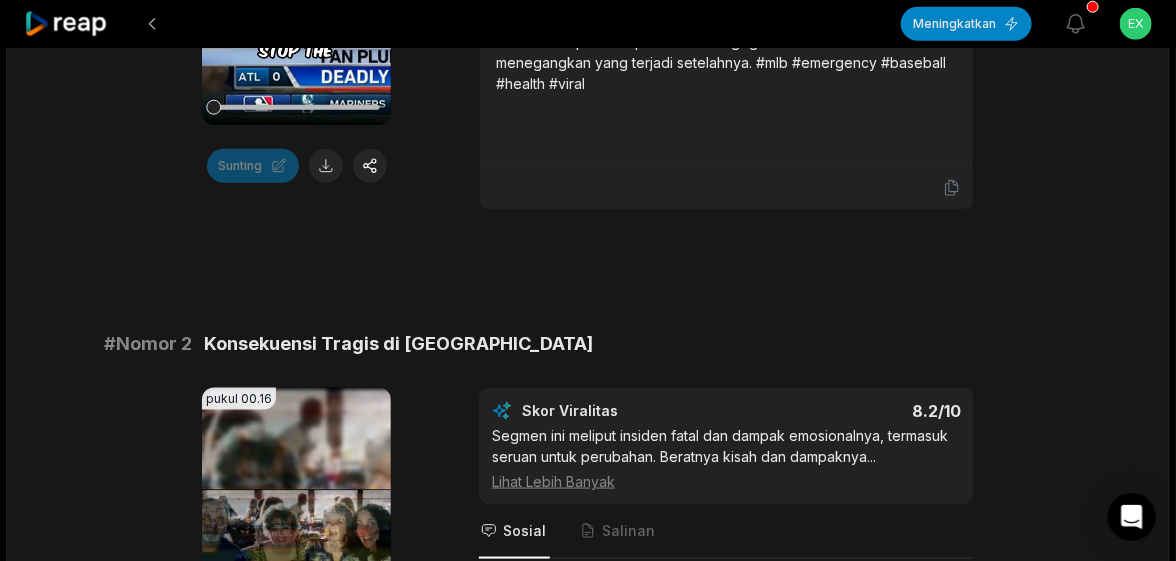 scroll, scrollTop: 699, scrollLeft: 0, axis: vertical 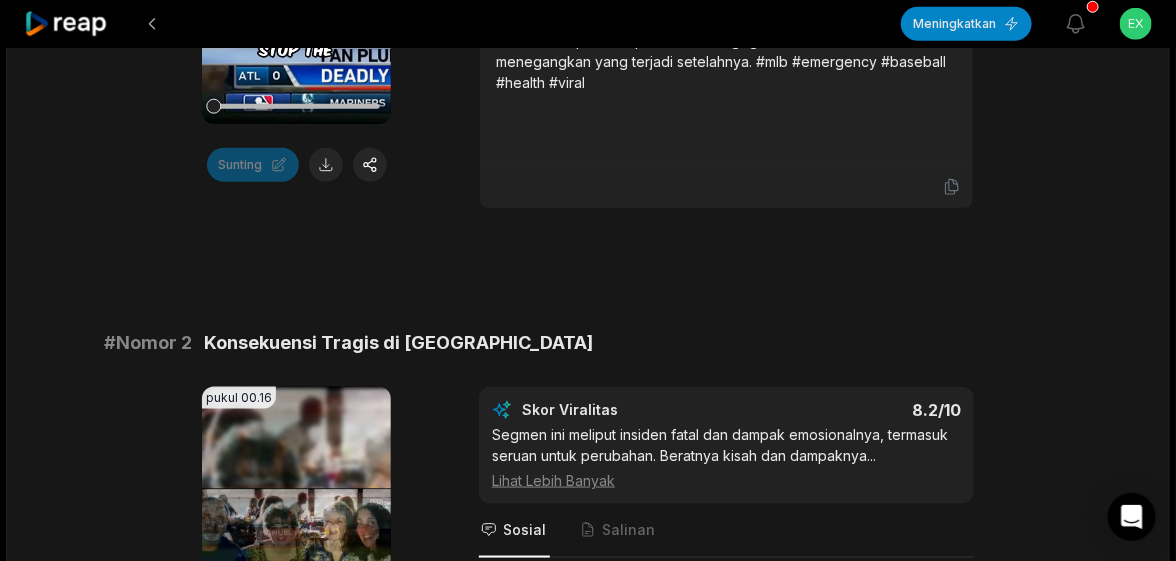 click on "Meningkatkan Lihat notifikasi Buka menu pengguna pukul 09.16 MLB - Penggemar Terburuk yang Terkena Bola Liar 15 min ago Bahasa inggris id Dari pukul 00:00  -  09:16 Potret 60  bingkai per detik   Binatang buas Klip sedang  dipersiapkan... AI kami sedang menganalisis video  .  Ini akan memakan waktu beberapa menit lagi. #  1 Keadaan Darurat Medis di Tribun pukul 00.21 Peramban Anda tidak mendukung format mp4. Sunting Skor Viralitas 8.5  /10 Intensitas keadaan darurat medis yang nyata, dipadukan dengan reaksi emosional khalayak, menciptakan momen yang mencekam dan sangat dapat dibagikan  ...   Lihat Lebih Banyak Sosial Salinan Seorang penggemar menerima CPR setelah terkena bola liar. Stadion menahan napas saat paramedis bergegas masuk. Saksikan momen menegangkan yang terjadi setelahnya. #mlb #emergency #baseball #health #viral #  Nomor 2 Konsekuensi Tragis di Yankee Stadium pukul 00.16 Peramban Anda tidak mendukung format mp4. Sunting Skor Viralitas 8.2  /10 ...   Lihat Lebih Banyak Sosial Salinan #  Sunting 4" at bounding box center [588, 2515] 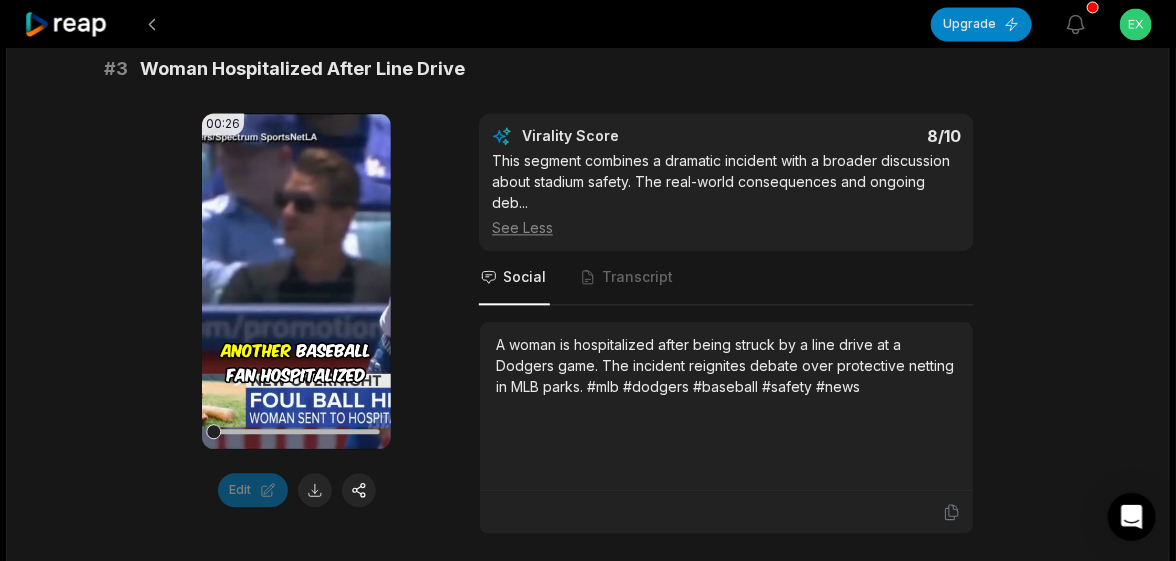 scroll, scrollTop: 1470, scrollLeft: 0, axis: vertical 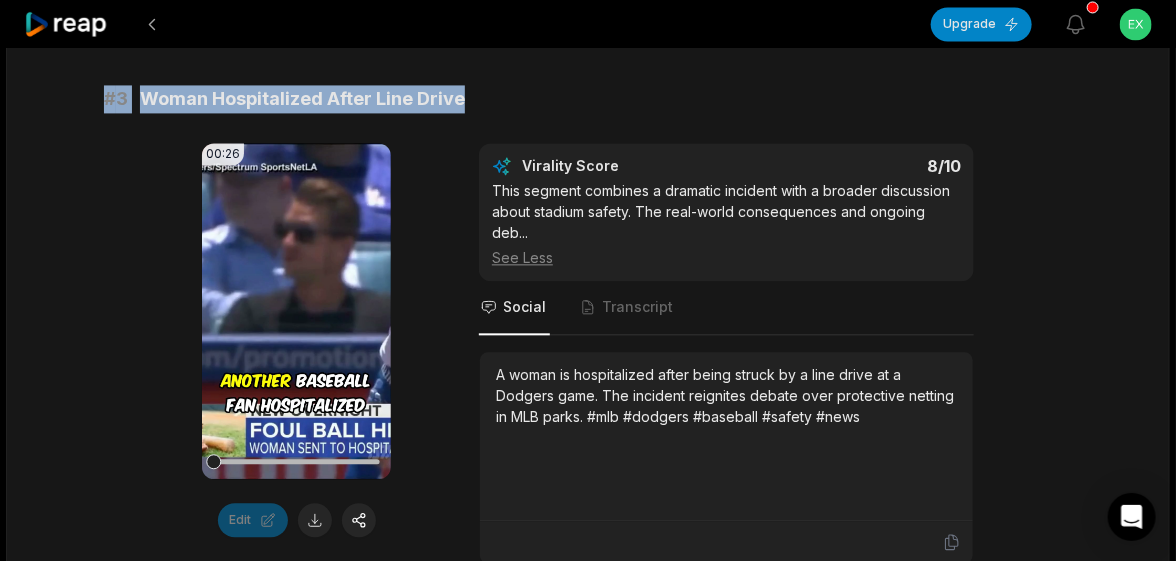 drag, startPoint x: 514, startPoint y: 95, endPoint x: 100, endPoint y: 84, distance: 414.14612 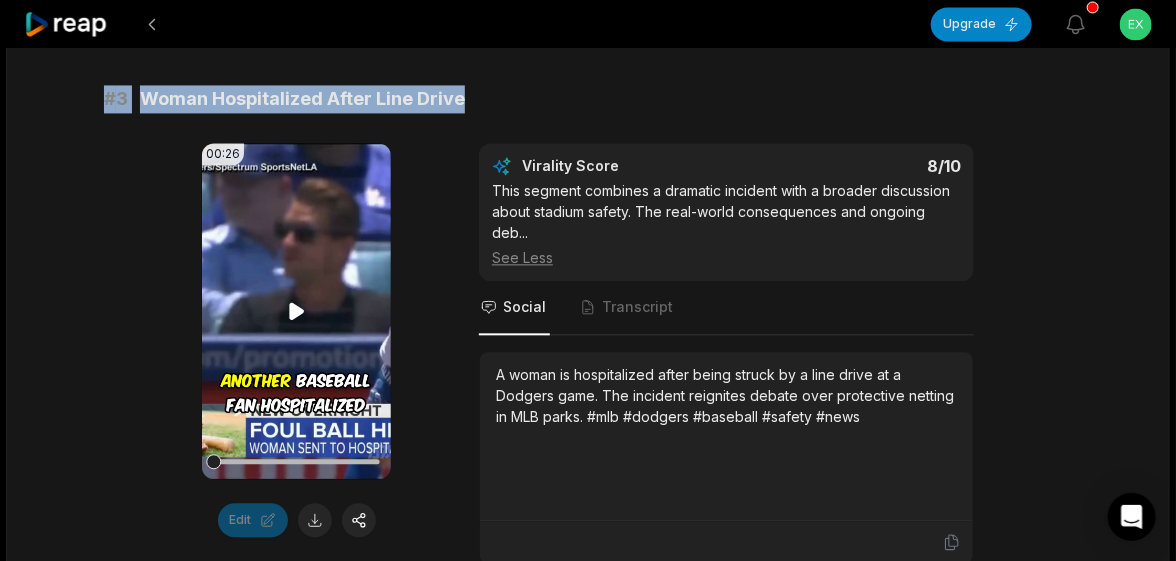 copy on "# 3 Woman Hospitalized After Line Drive" 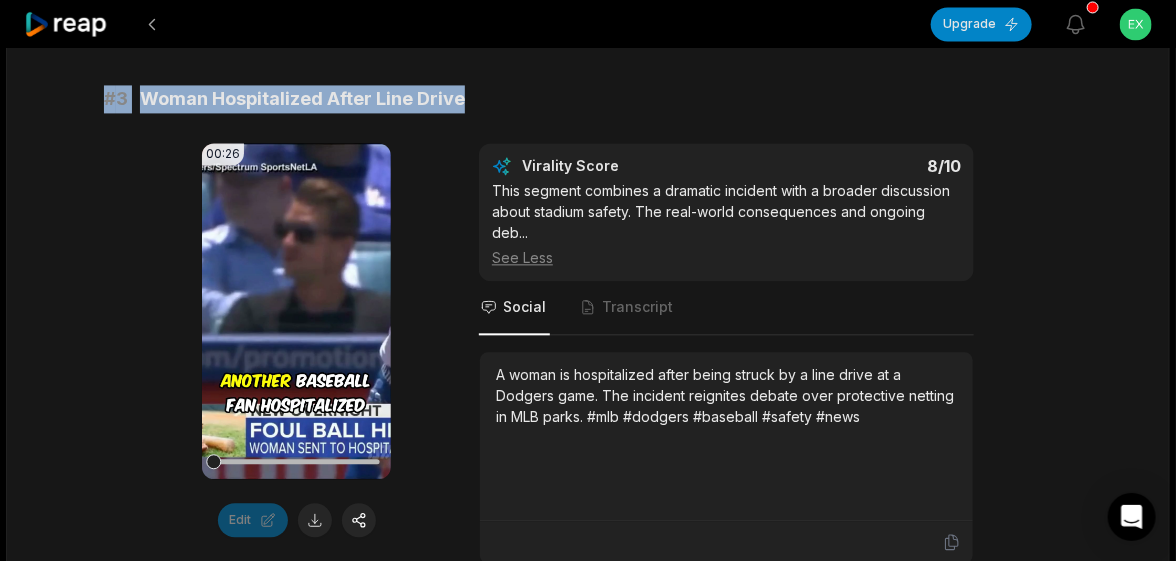 click on "Upgrade View notifications Open user menu 09:16 MLB - Worst Fans Hit by Foul Ball 16 min ago English en 00:00  -  09:16 Portrait 60   fps Beasty Clips are  getting ready... Our AI is analyzing the video s . It will take few more minutes. # 1 Medical Emergency in the Stands 00:21 Your browser does not support mp4 format. Edit Virality Score 8.5 /10 The intensity of a live medical emergency, combined with the crowd’s emotional reaction, creates a gripping and highly shareable mome ...   See More Social Transcript A fan receives CPR after being struck by a foul ball. The stadium holds its breath as paramedics rush in. Witness the tense moments that followed. #mlb #emergency #baseball #health #viral # 2 Tragic Consequences at Yankee Stadium 00:16 Your browser does not support mp4 format. Edit Virality Score 8.2 /10 This segment covers a fatal incident and the emotional aftermath, including a call for change. The gravity of the story and its impac ...   See More Social Transcript # 3 00:26 Edit Virality Score 8" at bounding box center (588, 1645) 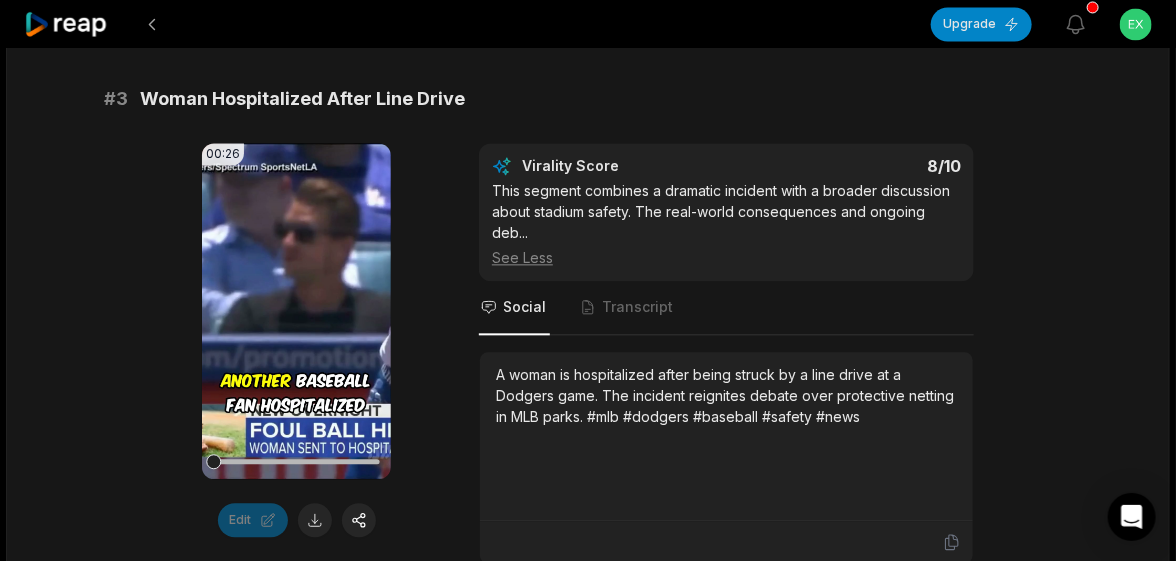 scroll, scrollTop: 1570, scrollLeft: 0, axis: vertical 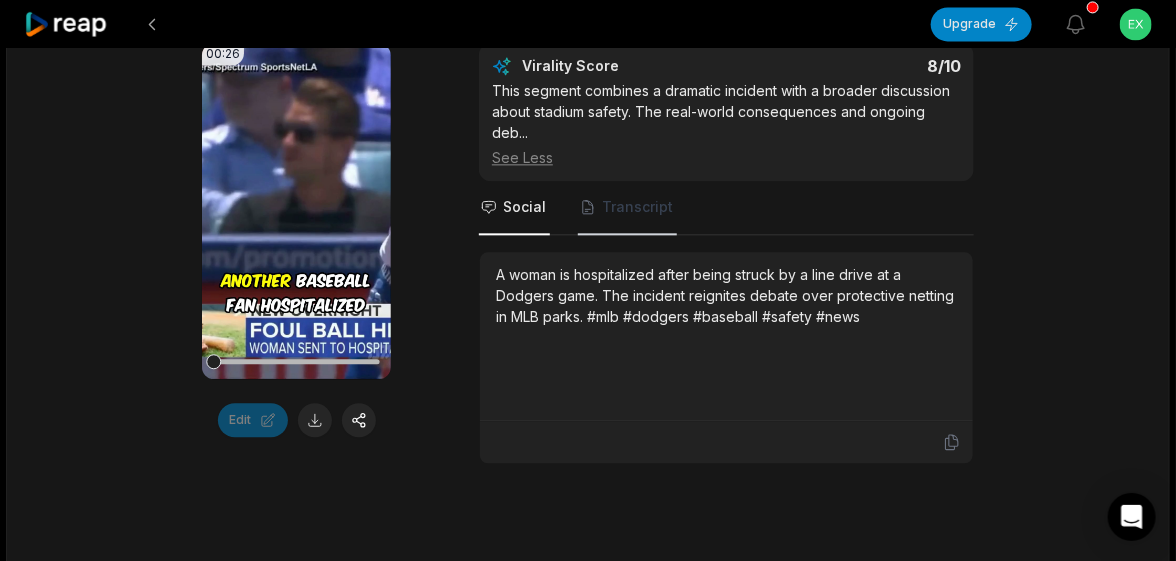 click on "Transcript" at bounding box center (637, 207) 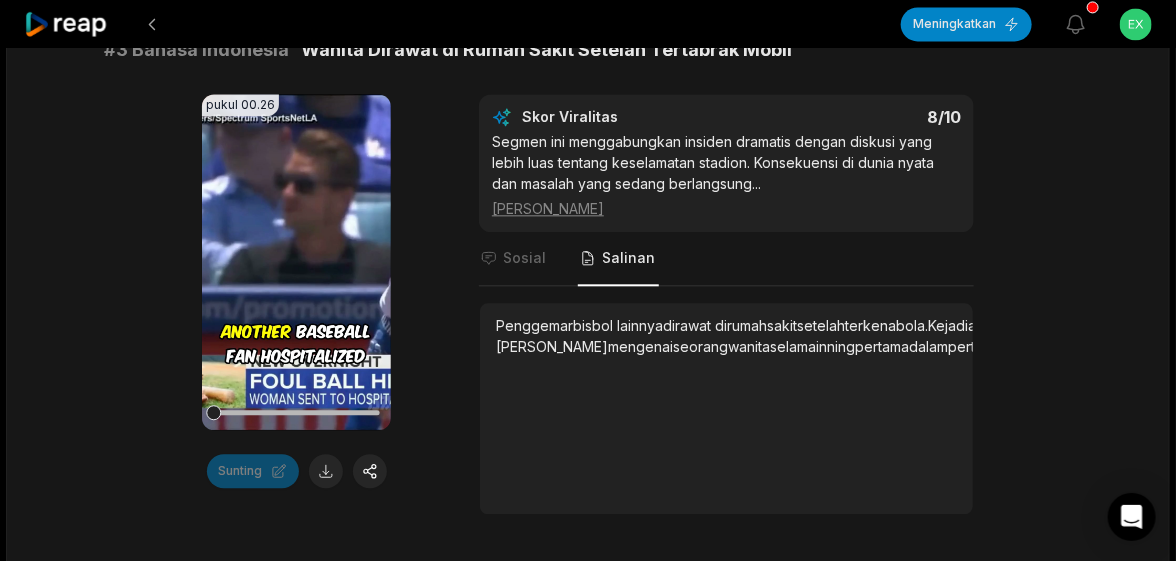 scroll, scrollTop: 1599, scrollLeft: 0, axis: vertical 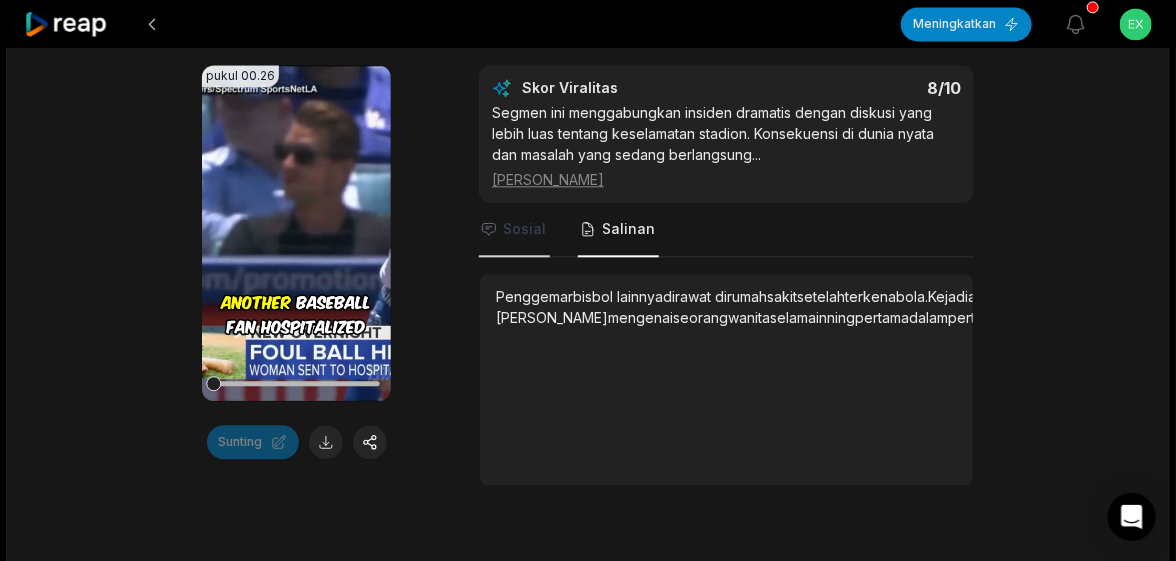 click on "Sosial" at bounding box center (524, 228) 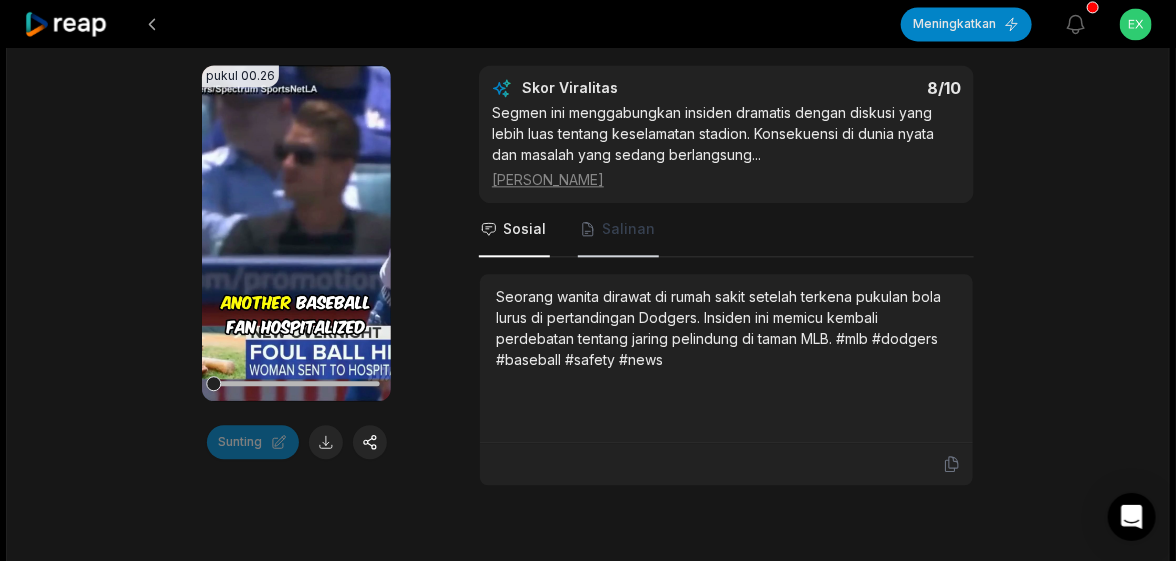 click on "Salinan" at bounding box center [628, 228] 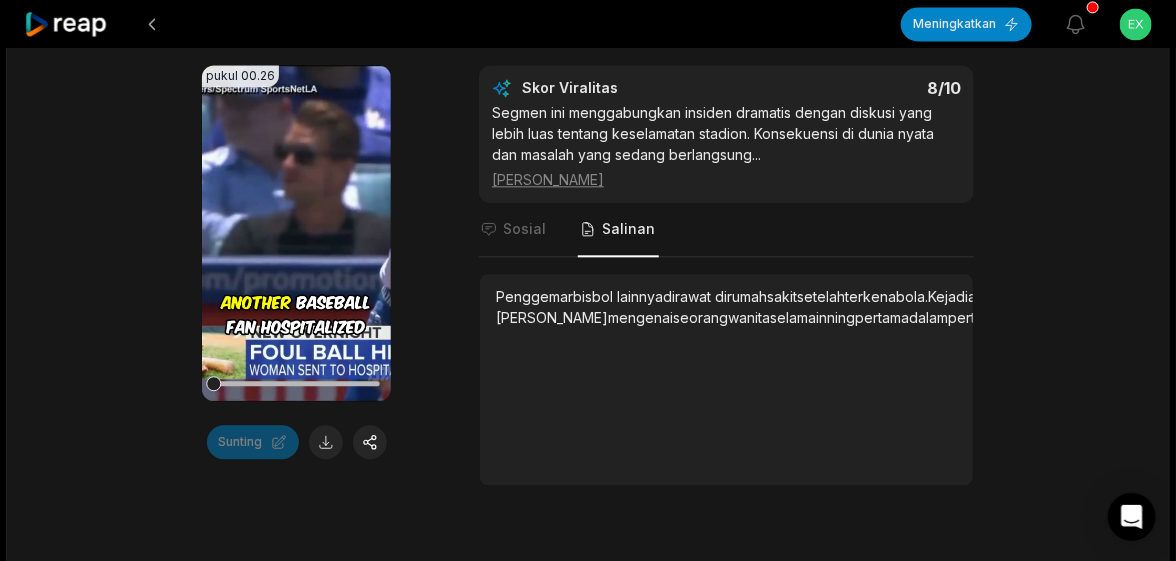 scroll, scrollTop: 1570, scrollLeft: 0, axis: vertical 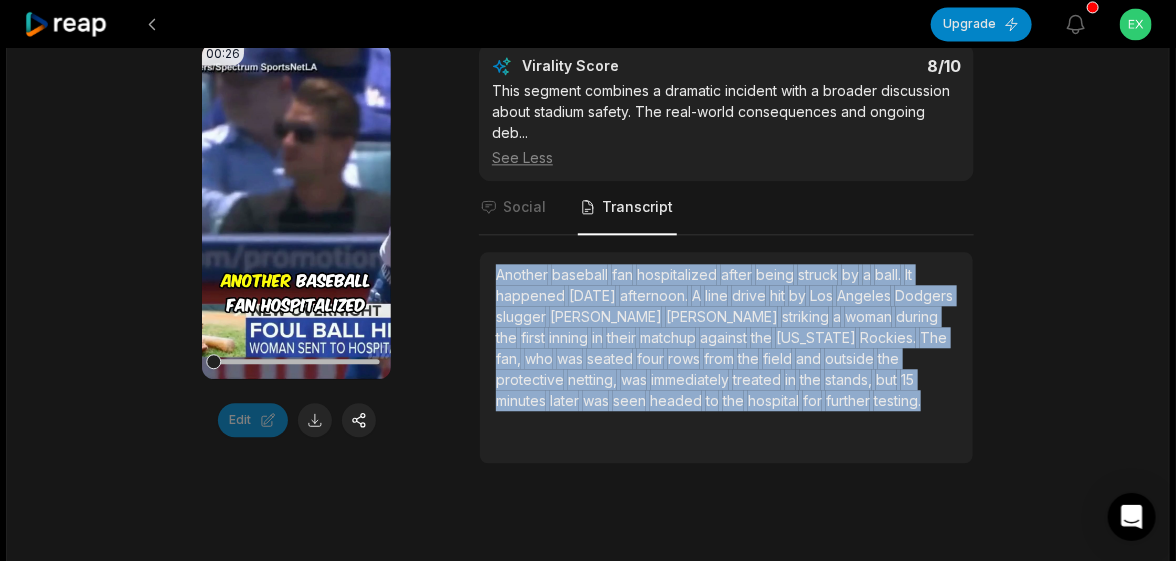 drag, startPoint x: 486, startPoint y: 267, endPoint x: 877, endPoint y: 403, distance: 413.97705 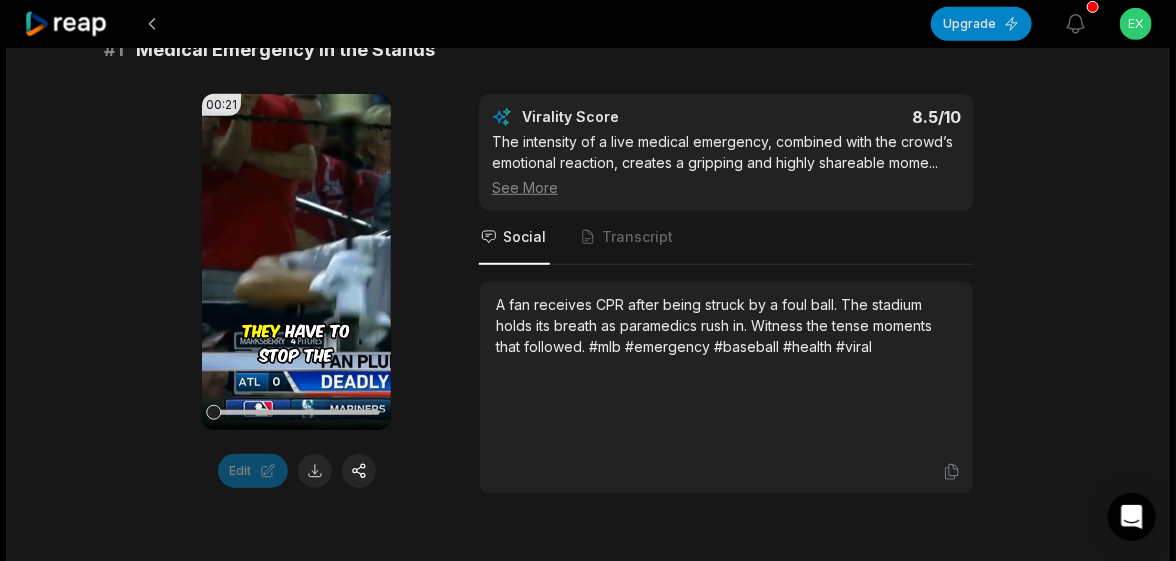 scroll, scrollTop: 270, scrollLeft: 0, axis: vertical 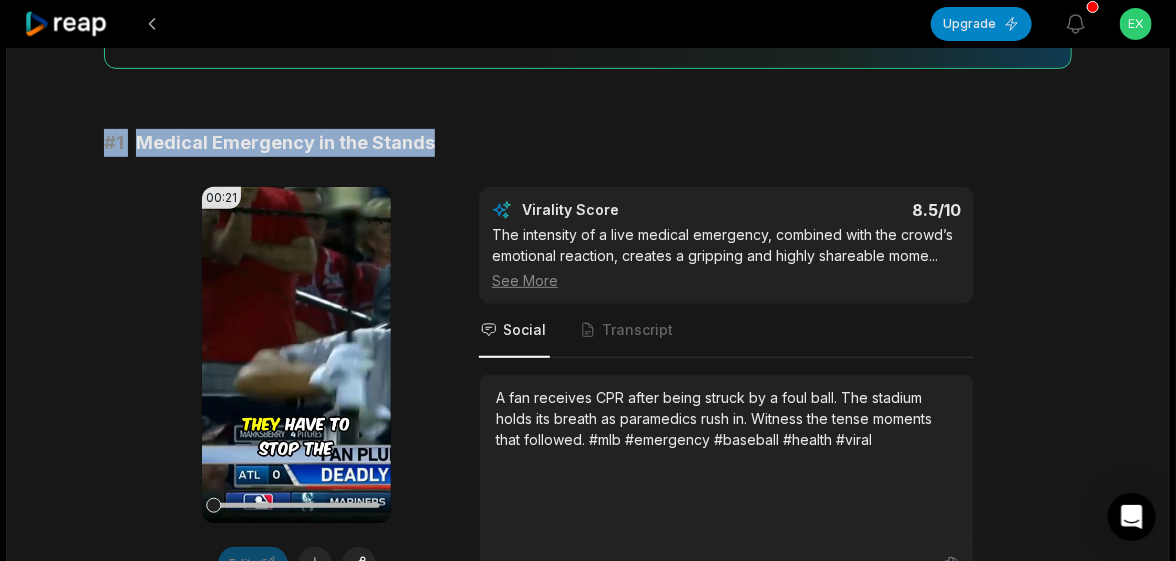 drag, startPoint x: 271, startPoint y: 149, endPoint x: 100, endPoint y: 154, distance: 171.07309 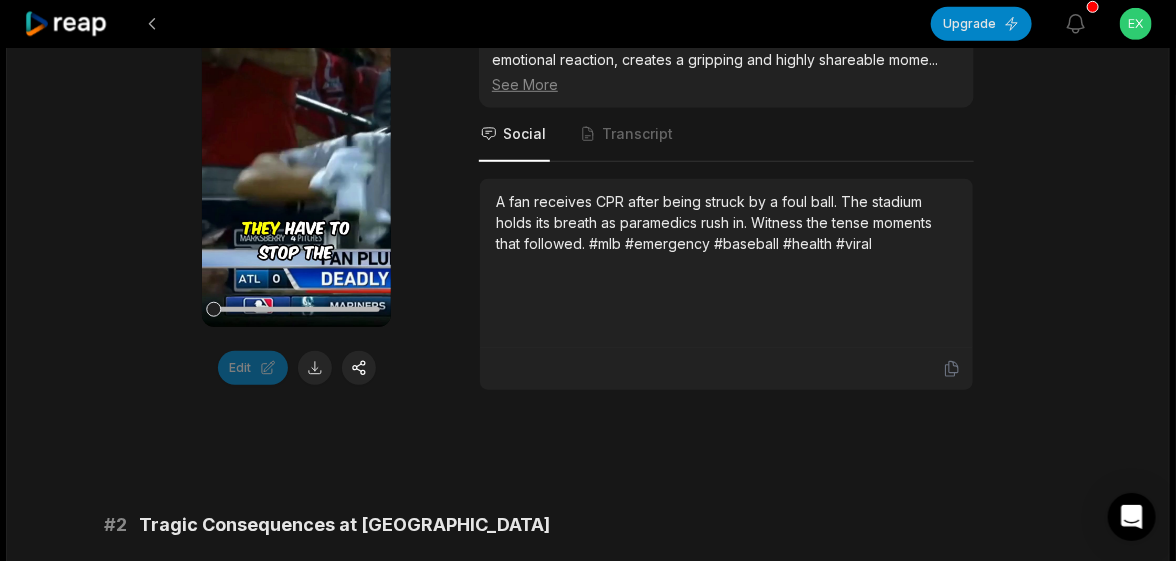 scroll, scrollTop: 470, scrollLeft: 0, axis: vertical 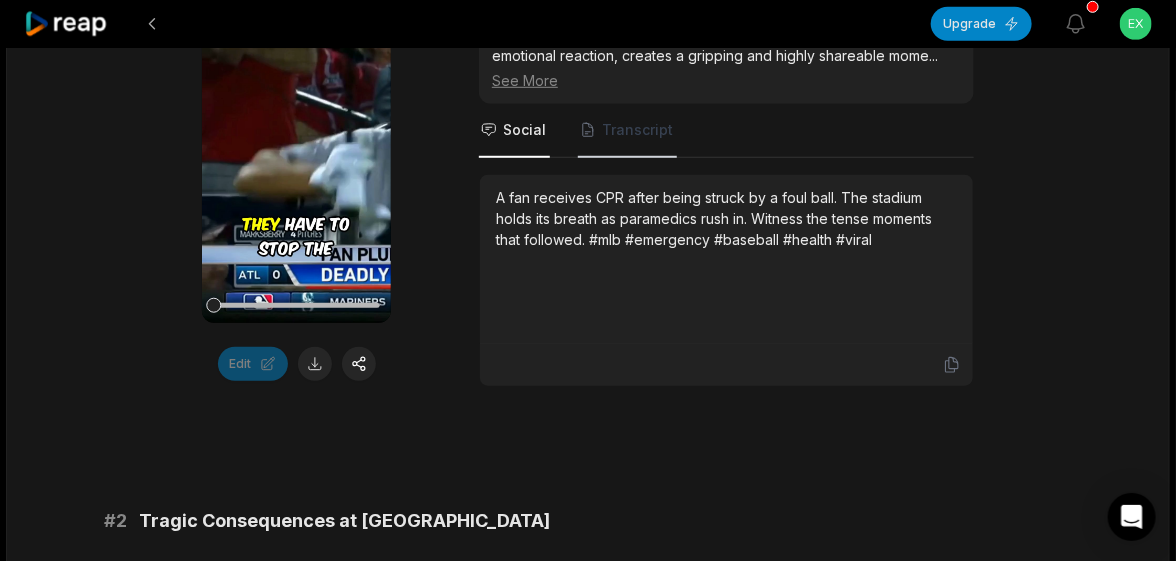 click on "Transcript" at bounding box center (637, 130) 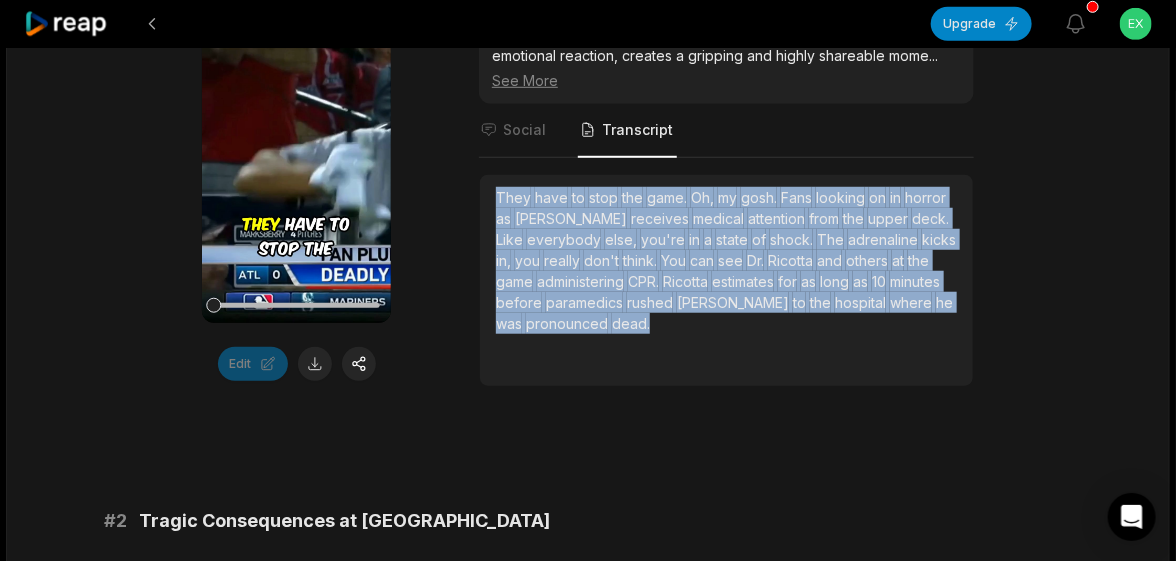 drag, startPoint x: 494, startPoint y: 189, endPoint x: 634, endPoint y: 327, distance: 196.58076 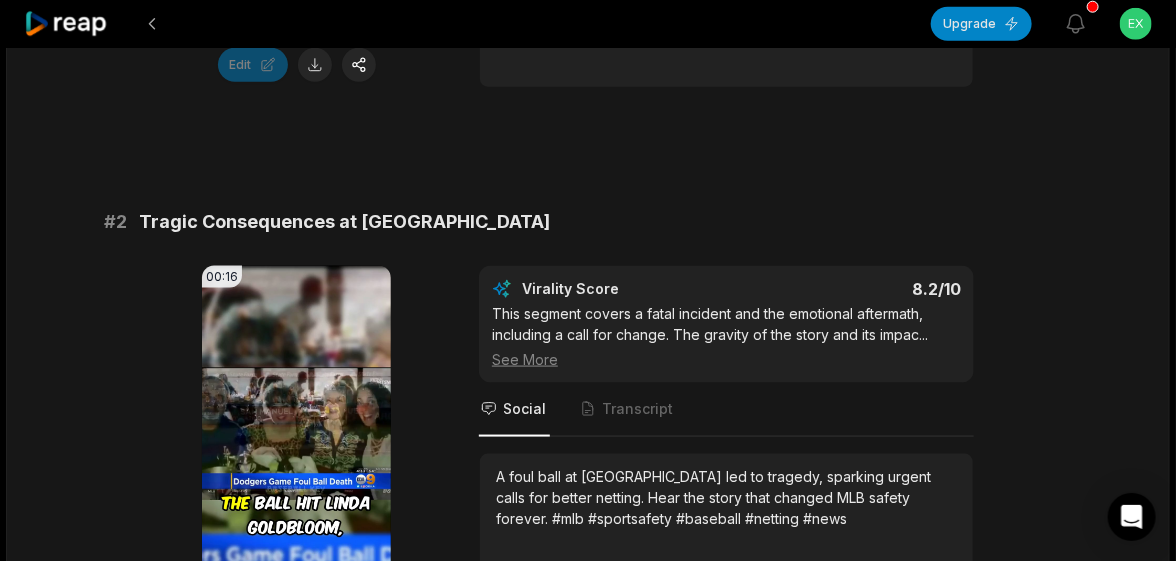 scroll, scrollTop: 770, scrollLeft: 0, axis: vertical 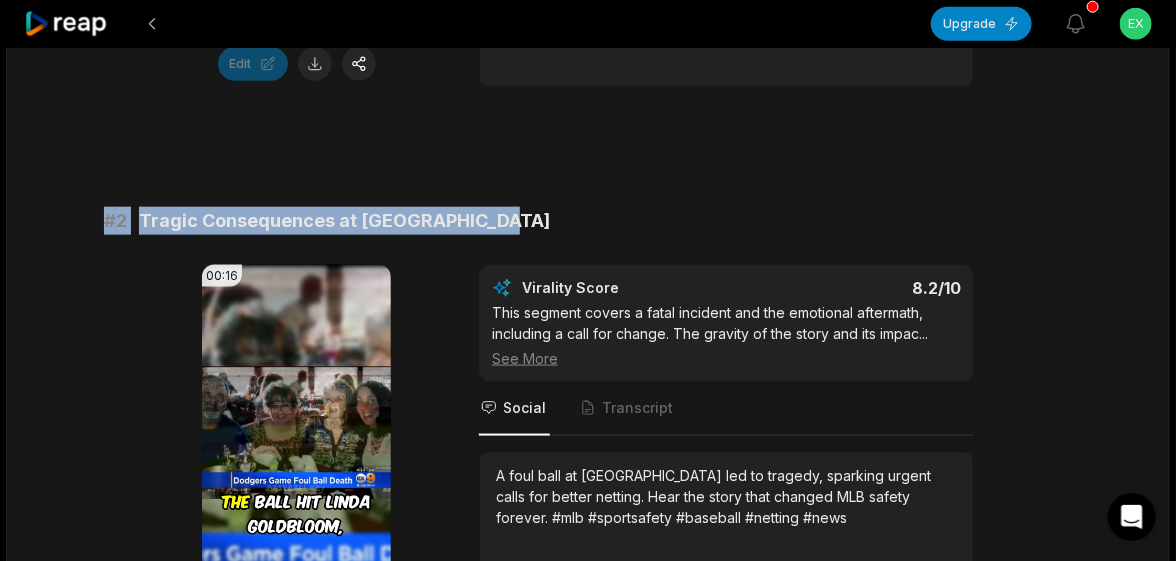 drag, startPoint x: 536, startPoint y: 220, endPoint x: 102, endPoint y: 228, distance: 434.07373 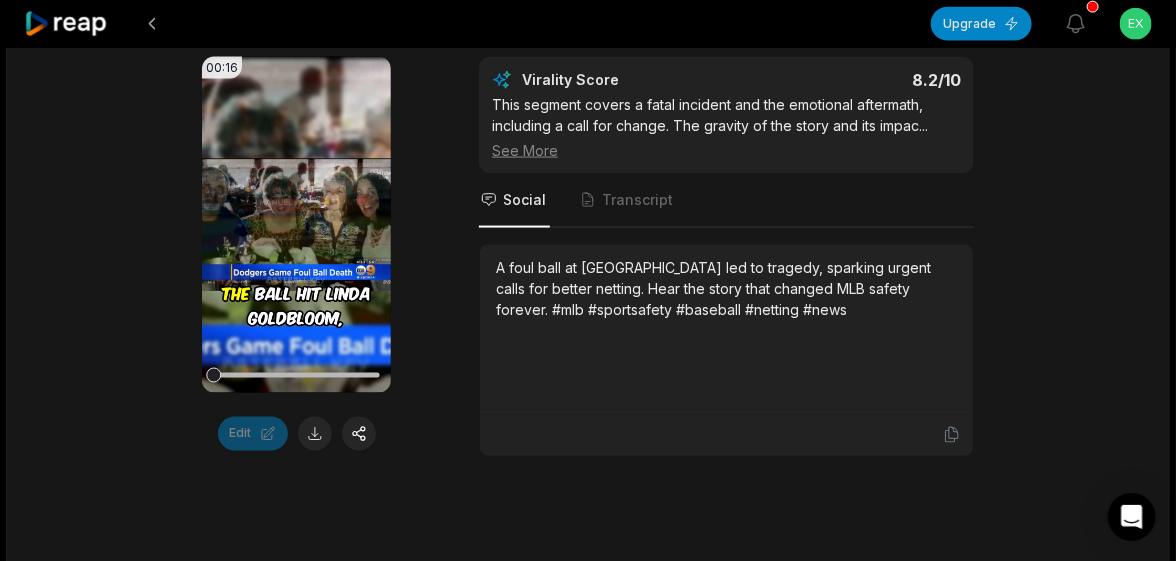 scroll, scrollTop: 970, scrollLeft: 0, axis: vertical 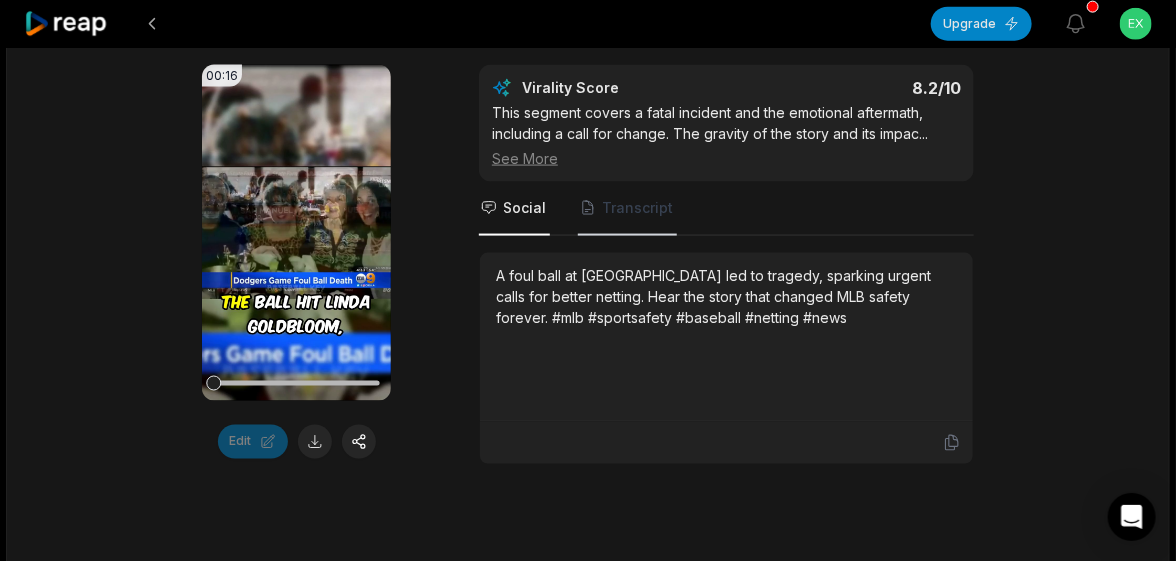 click on "Transcript" at bounding box center [637, 208] 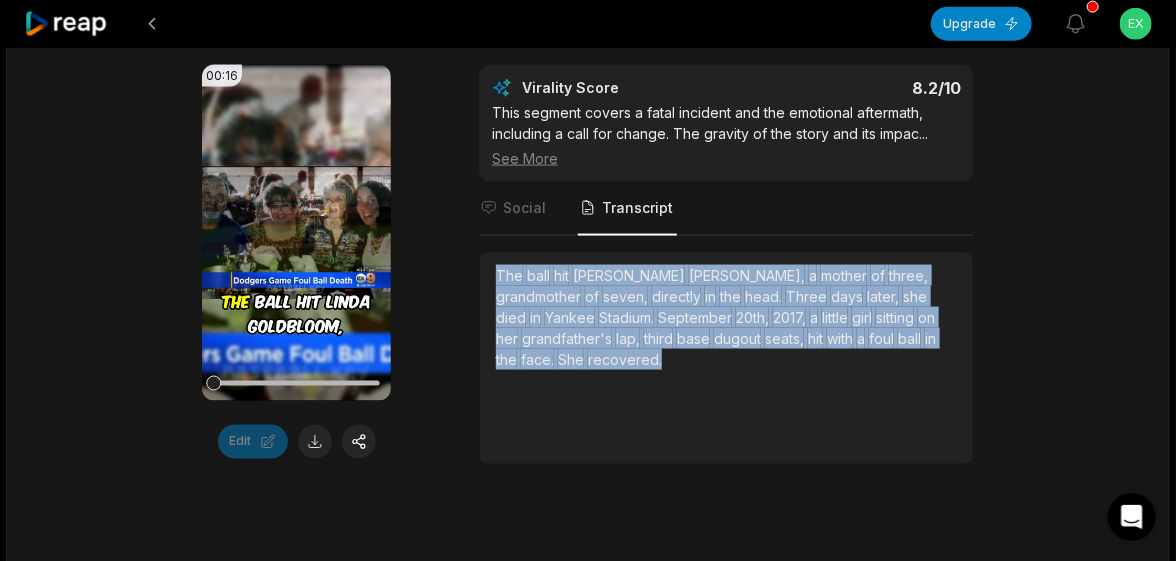 drag, startPoint x: 647, startPoint y: 362, endPoint x: 484, endPoint y: 277, distance: 183.83145 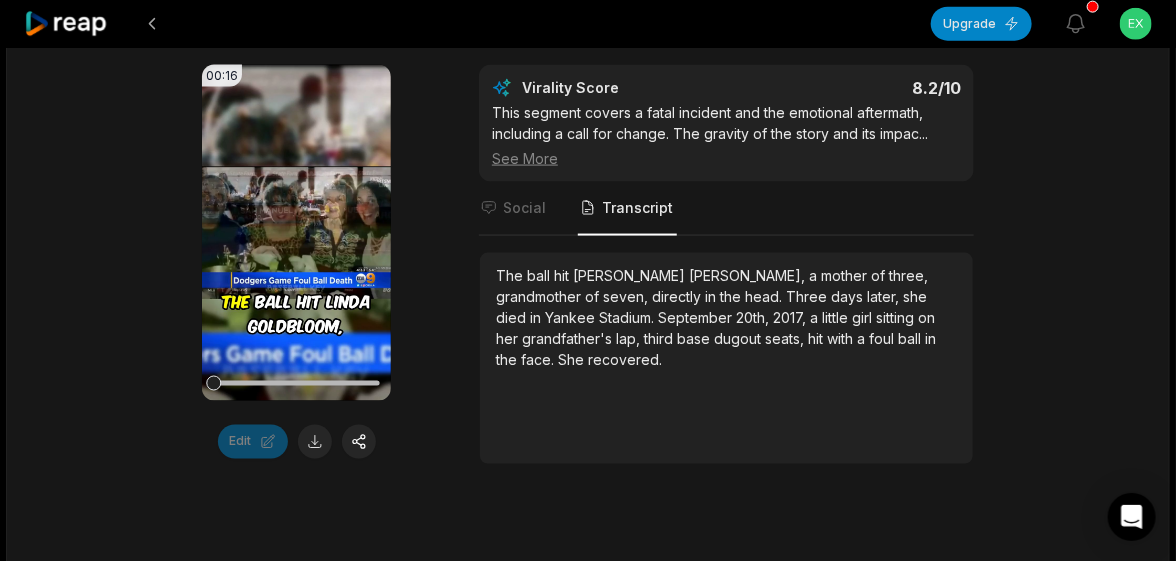 click on "09:16 MLB - Worst Fans Hit by Foul Ball 19 min ago English en 00:00  -  09:16 Portrait 60   fps Beasty Clips are  getting ready... Our AI is analyzing the video s . It will take few more minutes. # 1 Medical Emergency in the Stands 00:21 Your browser does not support mp4 format. Edit Virality Score 8.5 /10 The intensity of a live medical emergency, combined with the crowd’s emotional reaction, creates a gripping and highly shareable mome ...   See More Social Transcript They     have     to     stop     the     game.     Oh,     my     gosh.     Fans     looking     on     in     horror     as     Murray     receives     medical     attention     from     the     upper     deck.     Like     everybody     else,     you're     in     a     state     of     shock.     The     adrenaline     kicks     in,     you     really     don't     think.     You     can     see     Dr.     Ricotta     and     others     at     the     game     administering     CPR.     Ricotta     estimates     for     as     long" at bounding box center [588, 2166] 